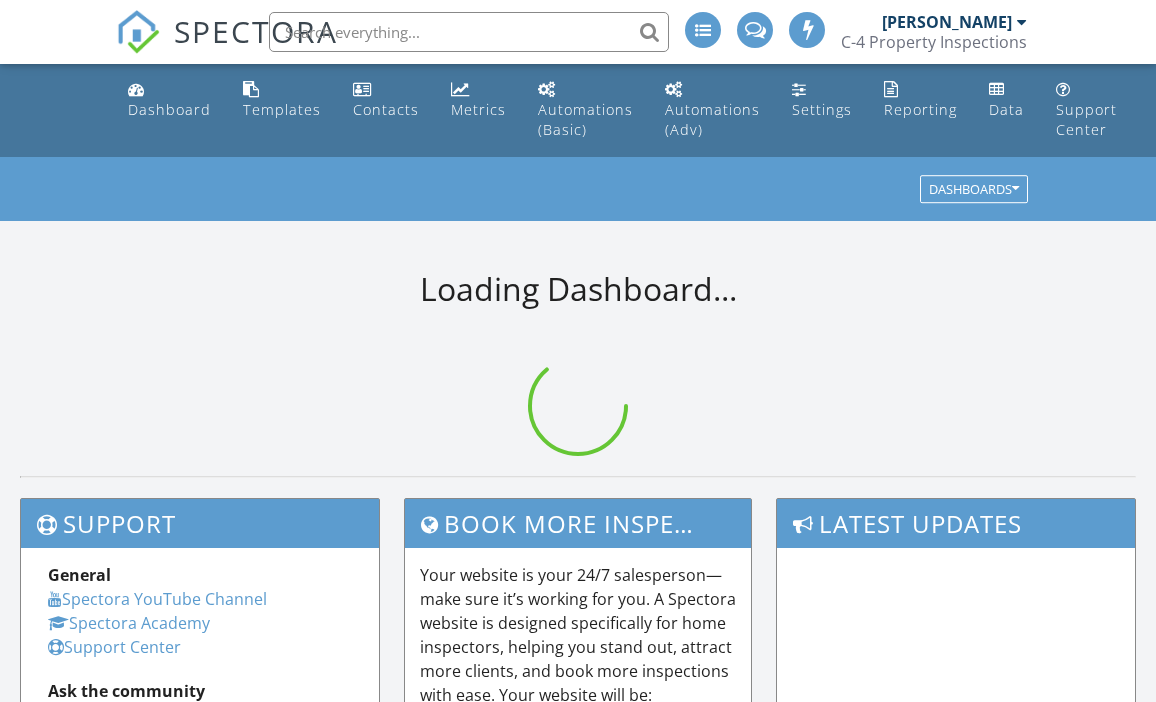 scroll, scrollTop: 0, scrollLeft: 0, axis: both 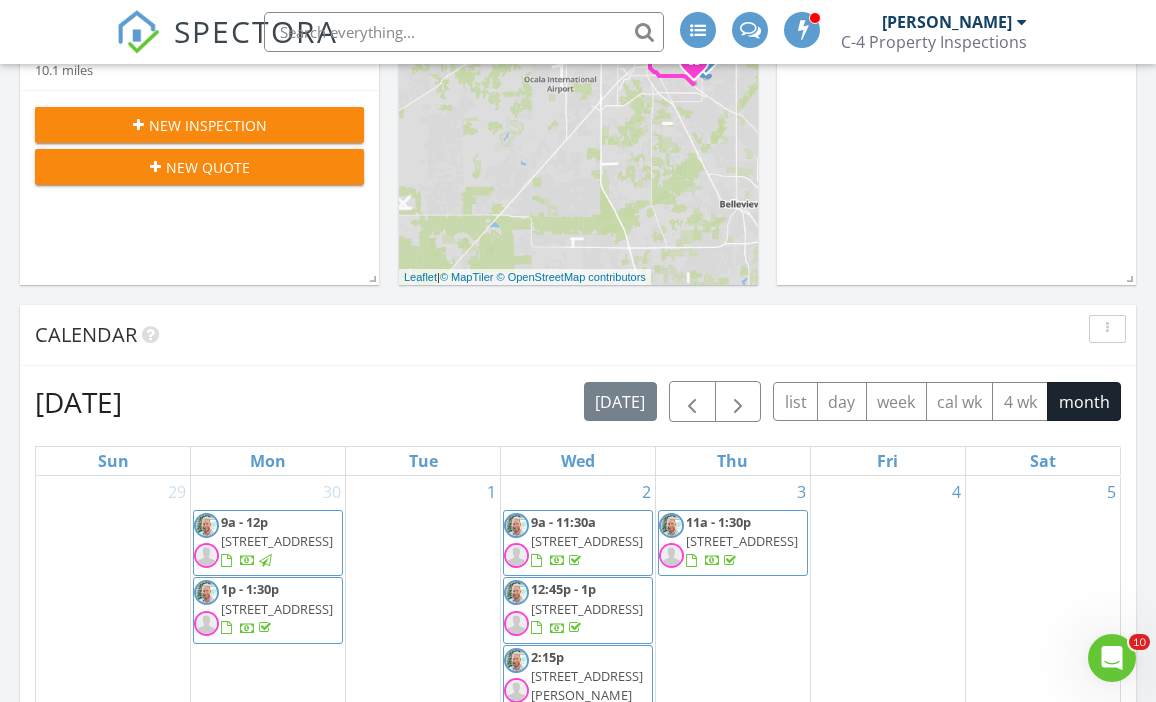 click on "New Quote" at bounding box center (199, 167) 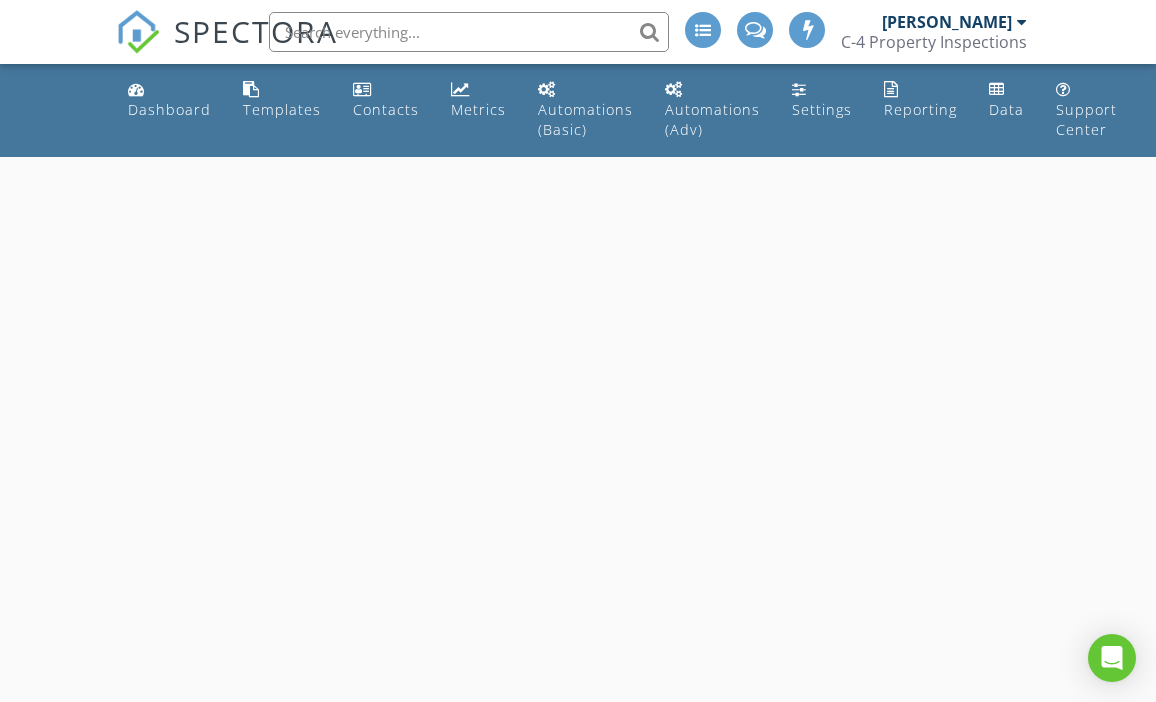 scroll, scrollTop: 0, scrollLeft: 0, axis: both 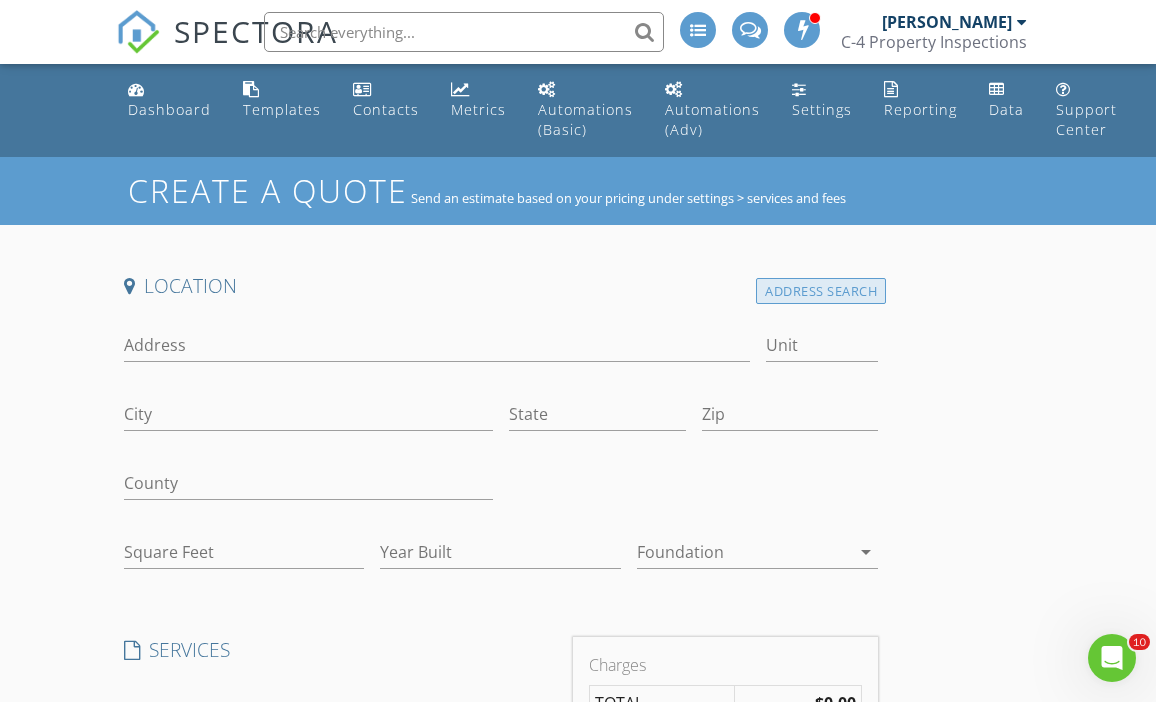 click on "Address Search" at bounding box center (821, 291) 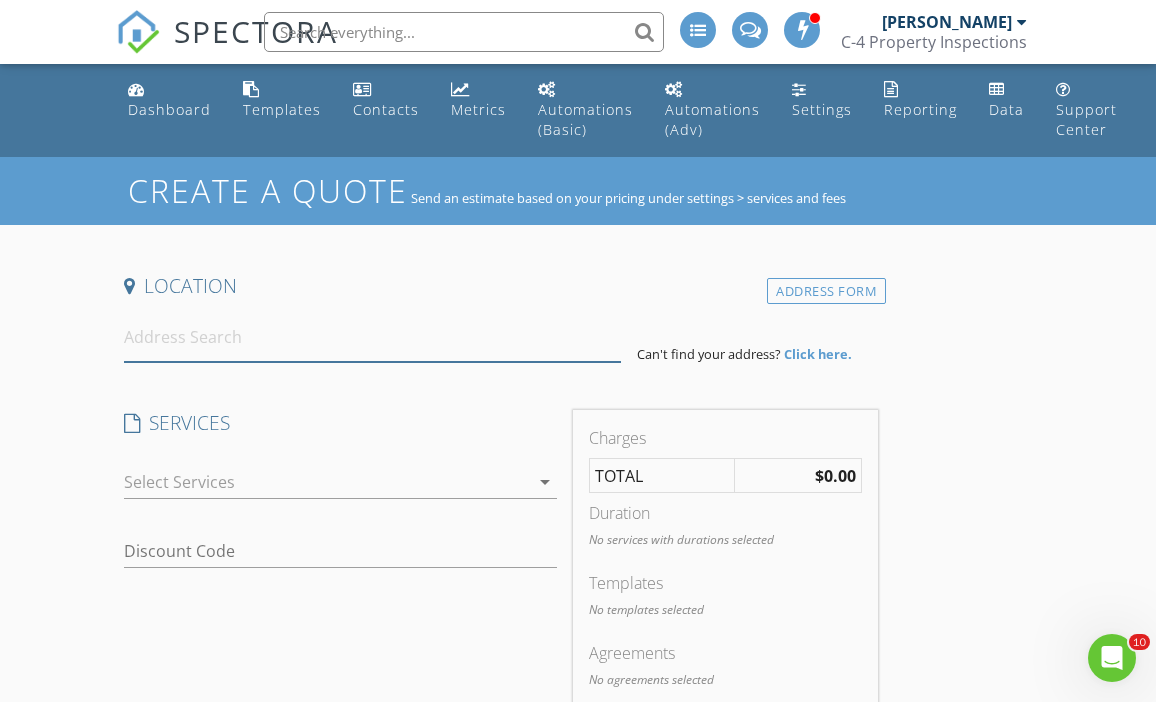 click at bounding box center [373, 337] 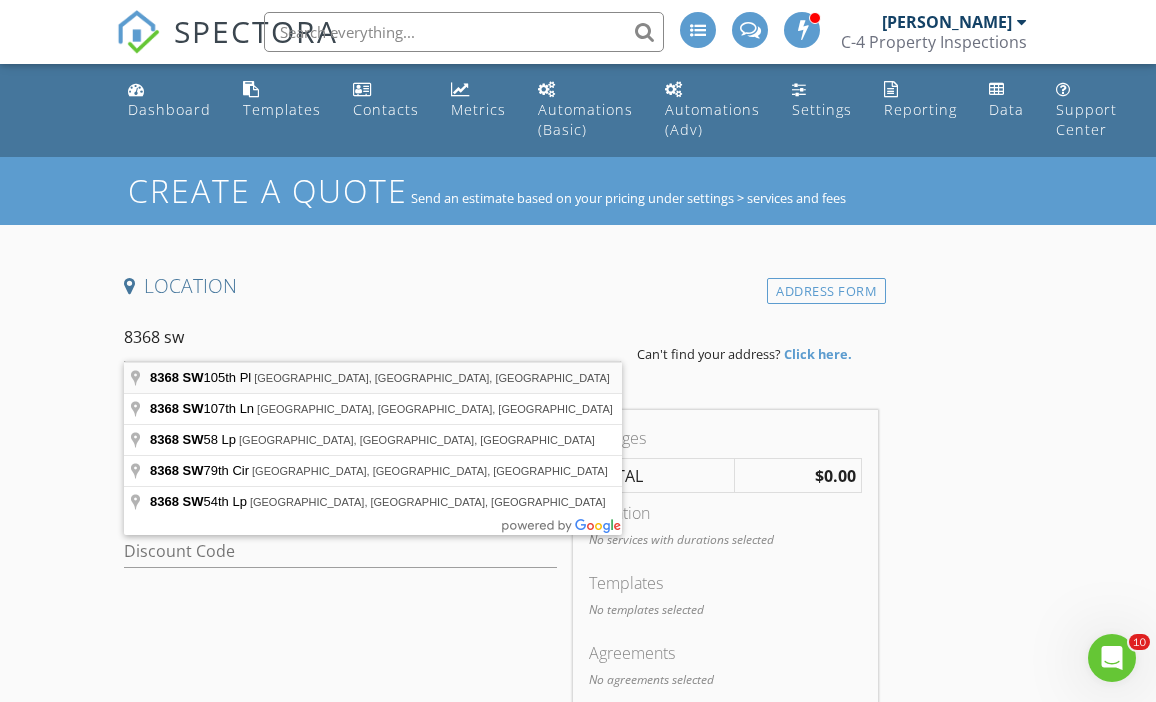 type on "8368 SW 105th Pl, Ocala, FL, USA" 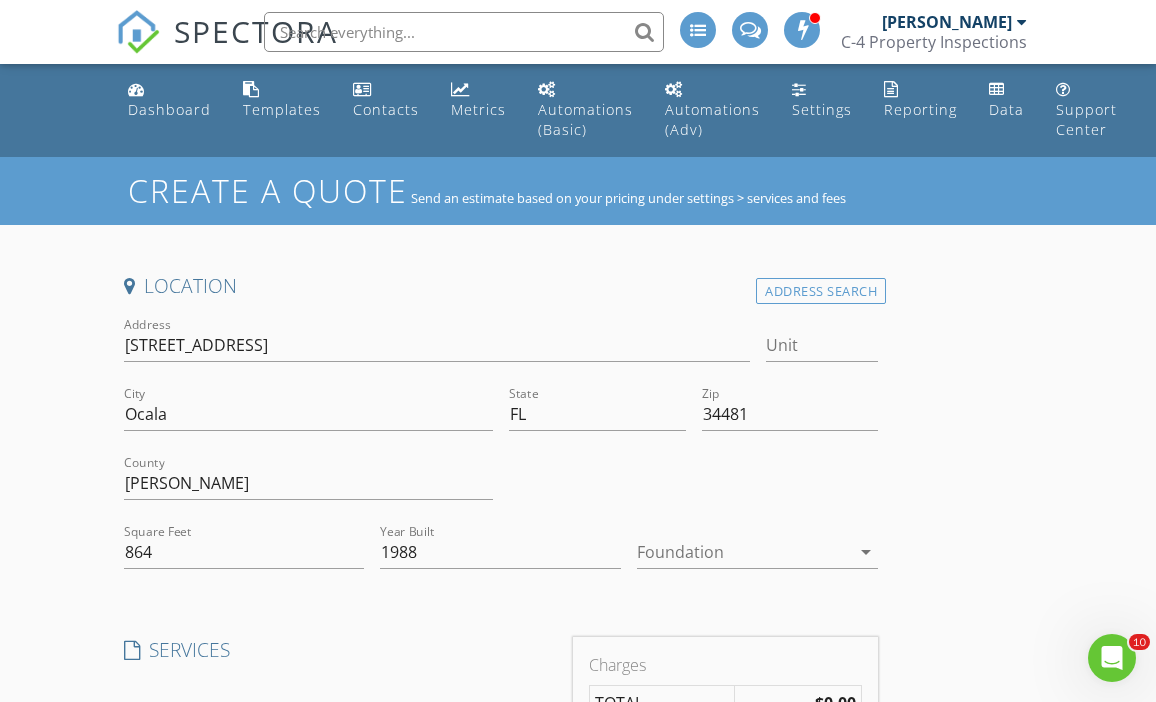 click at bounding box center [743, 552] 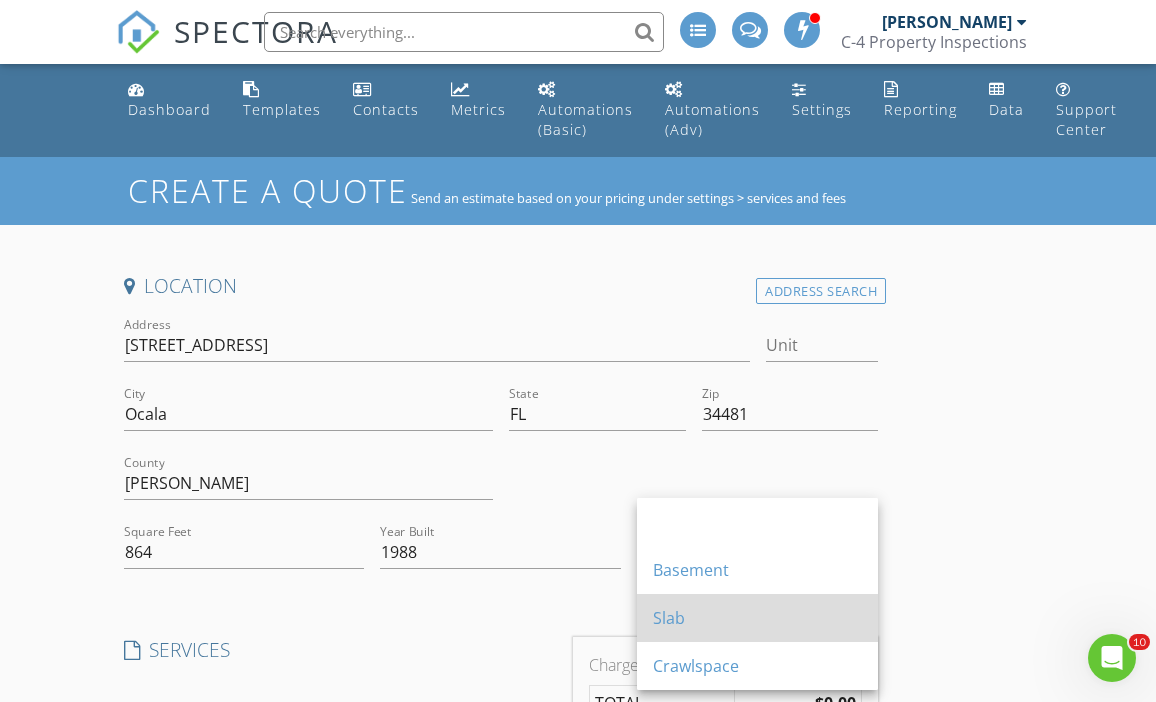 click on "Slab" at bounding box center (757, 618) 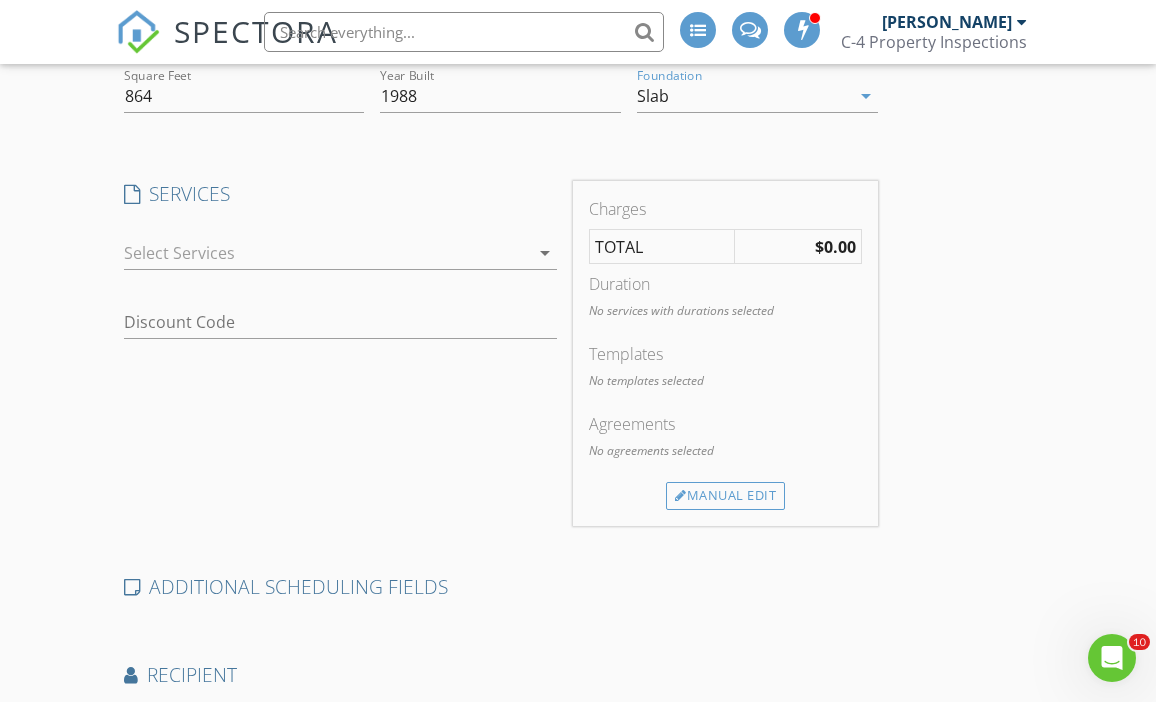 scroll, scrollTop: 454, scrollLeft: 0, axis: vertical 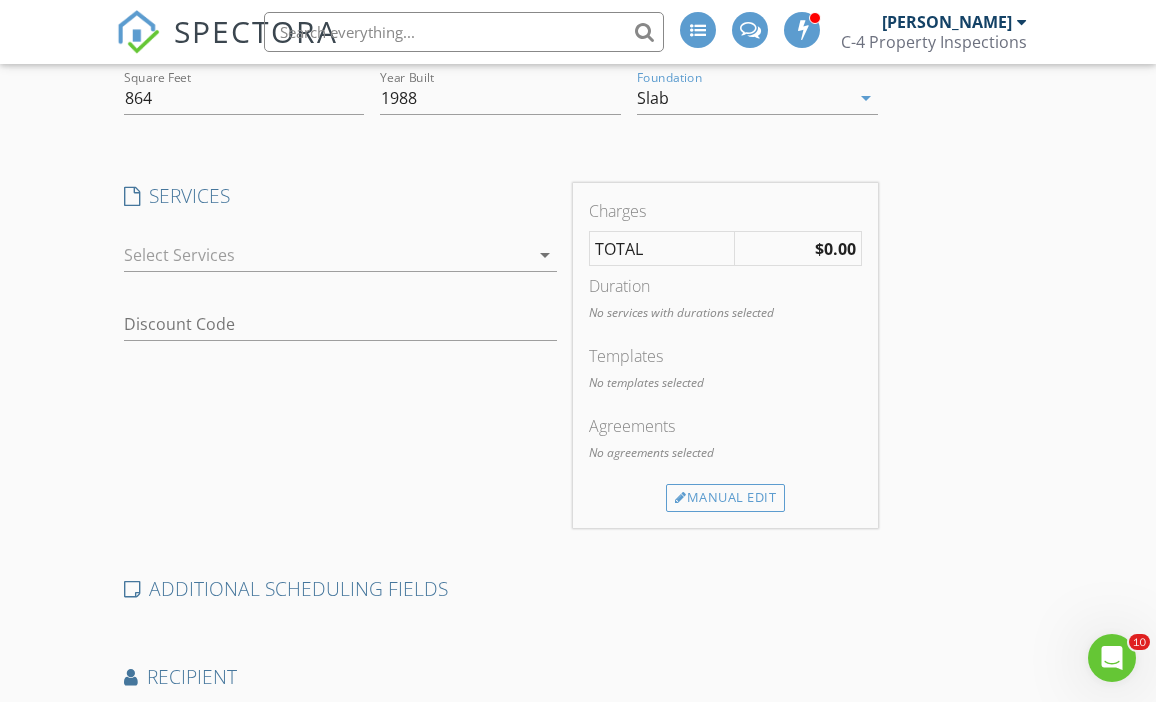 click at bounding box center [327, 255] 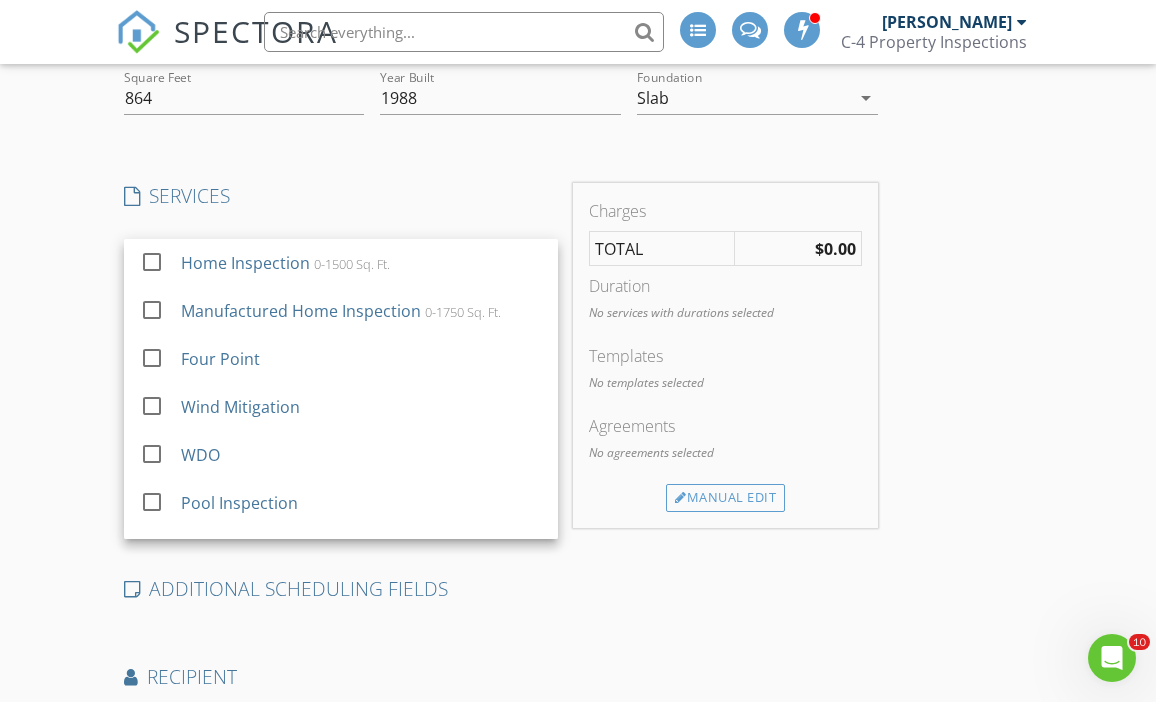 click on "Home Inspection   0-1500 Sq. Ft." at bounding box center [361, 263] 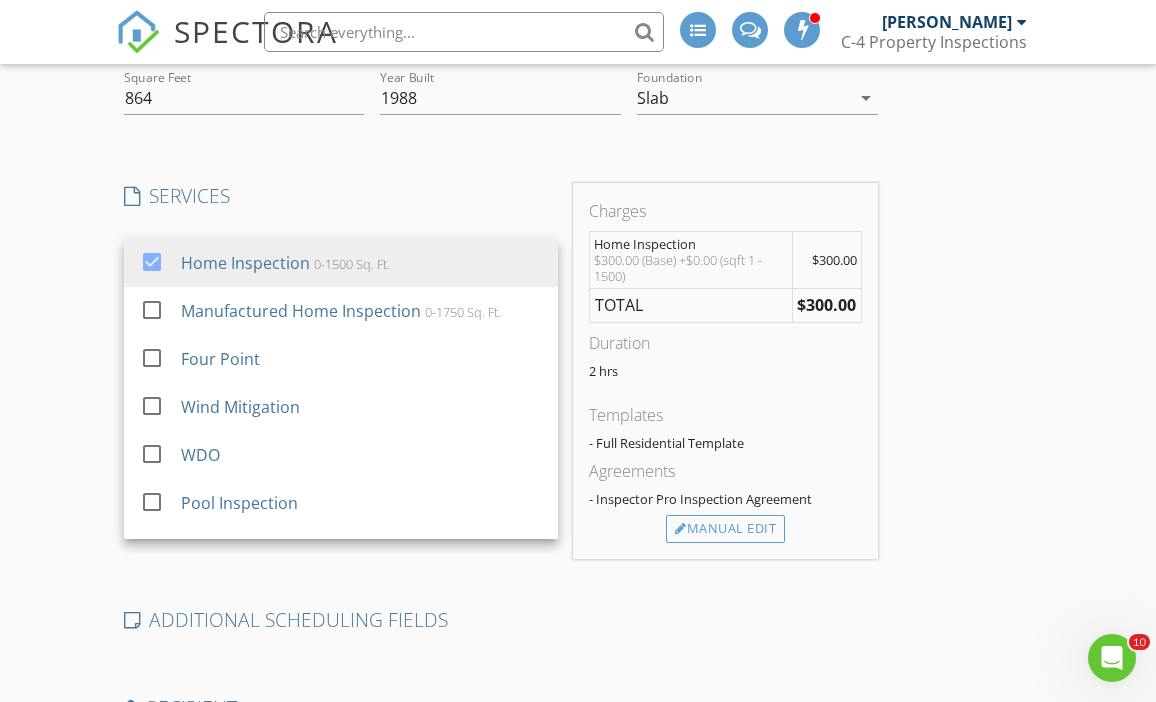 click on "Create a Quote   Send an estimate based on your pricing under settings > services and
fees
Location
Address Search       Address 8368 SW 105th Pl   Unit   City Ocala   State FL   Zip 34481   County Marion     Square Feet 864   Year Built 1988   Foundation Slab arrow_drop_down
SERVICES
check_box   Home Inspection   0-1500 Sq. Ft.  check_box_outline_blank   Manufactured Home Inspection   0-1750 Sq. Ft.  check_box_outline_blank   Four Point    check_box_outline_blank   Wind Mitigation    check_box_outline_blank   WDO    check_box_outline_blank   Pool Inspection    check_box_outline_blank   Bacteria Water Test   Bacteria check_box_outline_blank   FHA Water Test   FHA check_box_outline_blank   4-PT & W.M.   Four point and Wind mitigation check_box_outline_blank   Shed   check_box_outline_blank   Draw Inspection   check_box_outline_blank   Condo Inspection   2 bed or less check_box_outline_blank   Chinese Drywall Sampling   check_box_outline_blank" at bounding box center (578, 370) 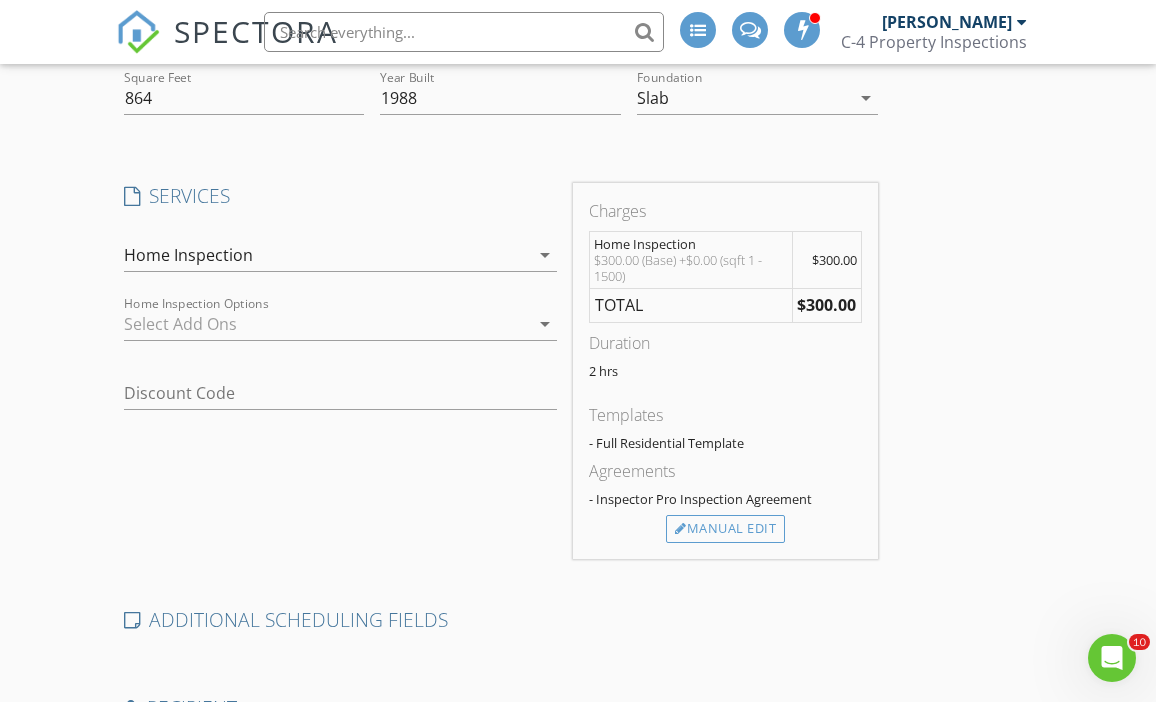 click at bounding box center [327, 324] 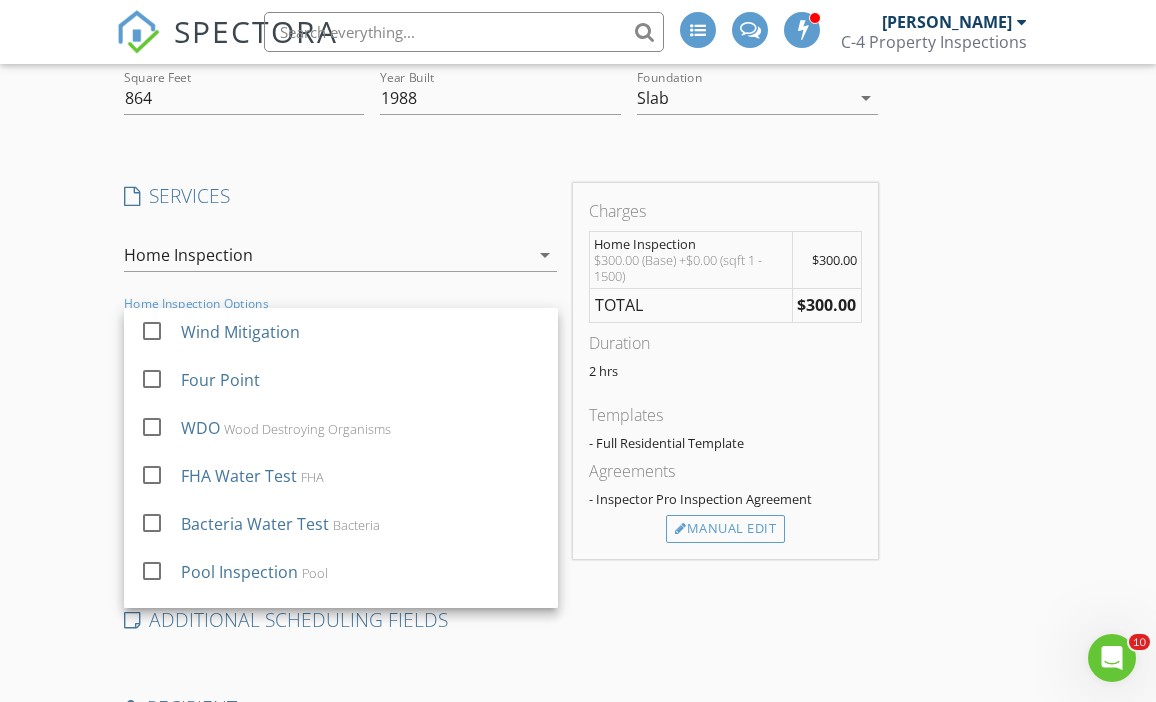click on "Wind Mitigation" at bounding box center (240, 332) 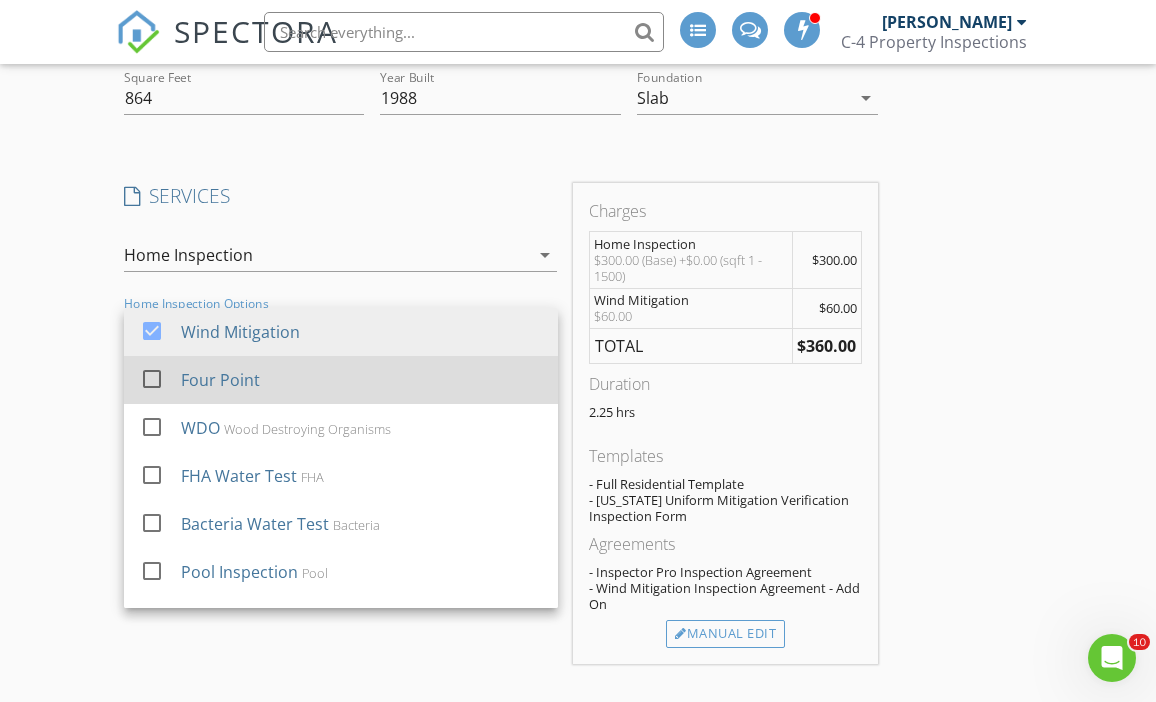 click on "Four Point" at bounding box center (361, 380) 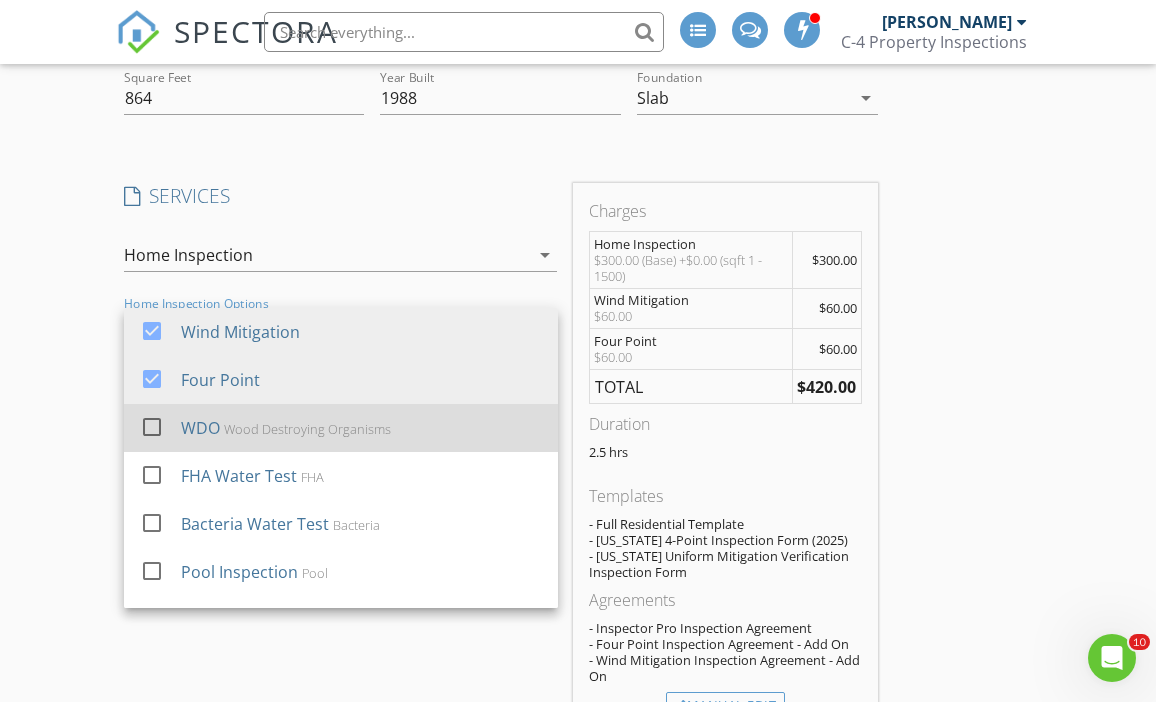click on "Wood Destroying Organisms" at bounding box center [307, 429] 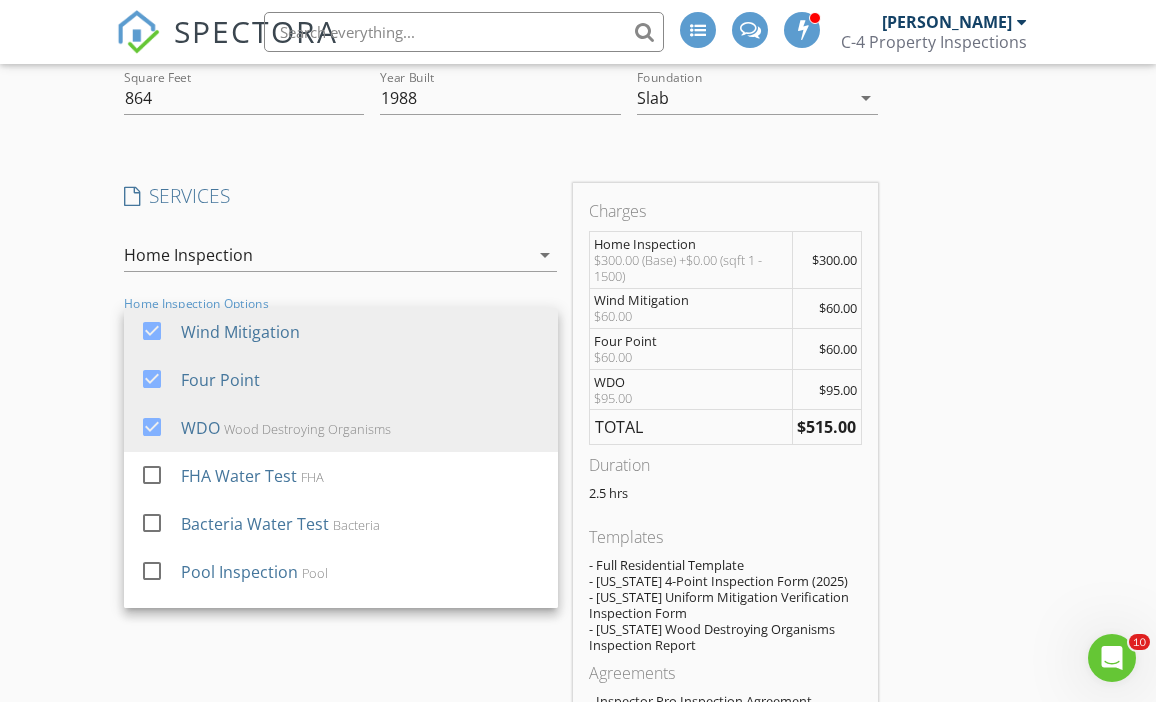 click on "Create a Quote   Send an estimate based on your pricing under settings > services and
fees
Location
Address Search       Address 8368 SW 105th Pl   Unit   City Ocala   State FL   Zip 34481   County Marion     Square Feet 864   Year Built 1988   Foundation Slab arrow_drop_down
SERVICES
check_box   Home Inspection   0-1500 Sq. Ft.  check_box_outline_blank   Manufactured Home Inspection   0-1750 Sq. Ft.  check_box_outline_blank   Four Point    check_box_outline_blank   Wind Mitigation    check_box_outline_blank   WDO    check_box_outline_blank   Pool Inspection    check_box_outline_blank   Bacteria Water Test   Bacteria check_box_outline_blank   FHA Water Test   FHA check_box_outline_blank   4-PT & W.M.   Four point and Wind mitigation check_box_outline_blank   Shed   check_box_outline_blank   Draw Inspection   check_box_outline_blank   Condo Inspection   2 bed or less check_box_outline_blank   Chinese Drywall Sampling   check_box_outline_blank" at bounding box center [578, 511] 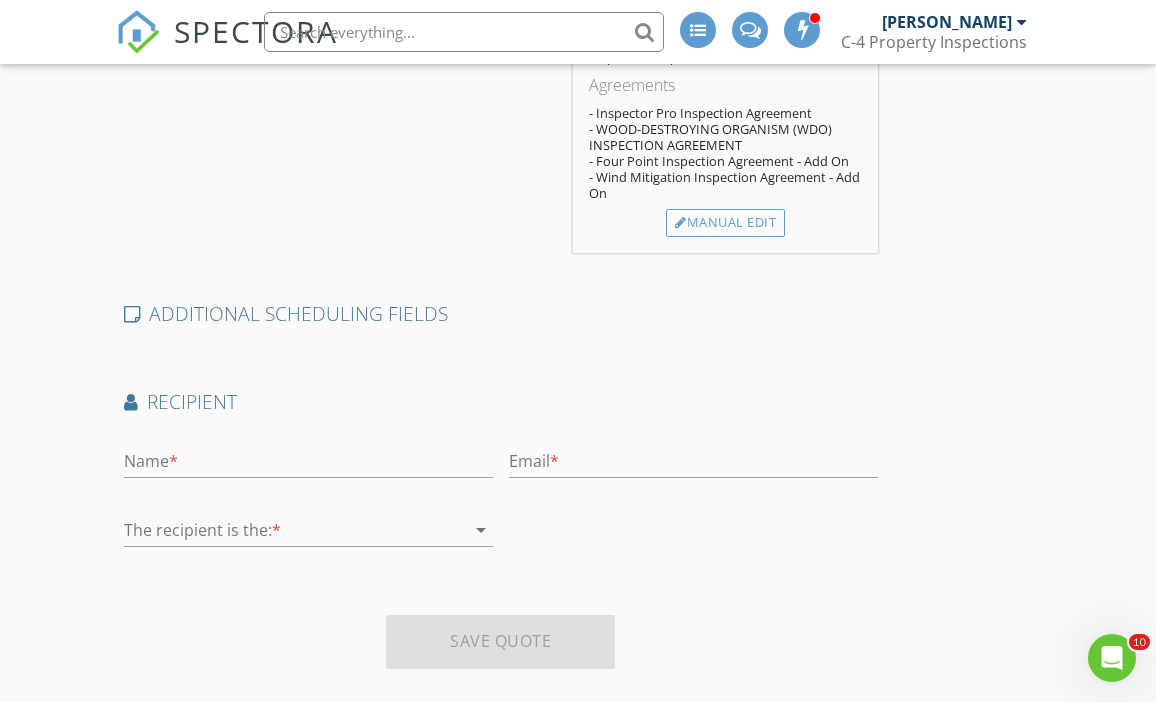 scroll, scrollTop: 1049, scrollLeft: 0, axis: vertical 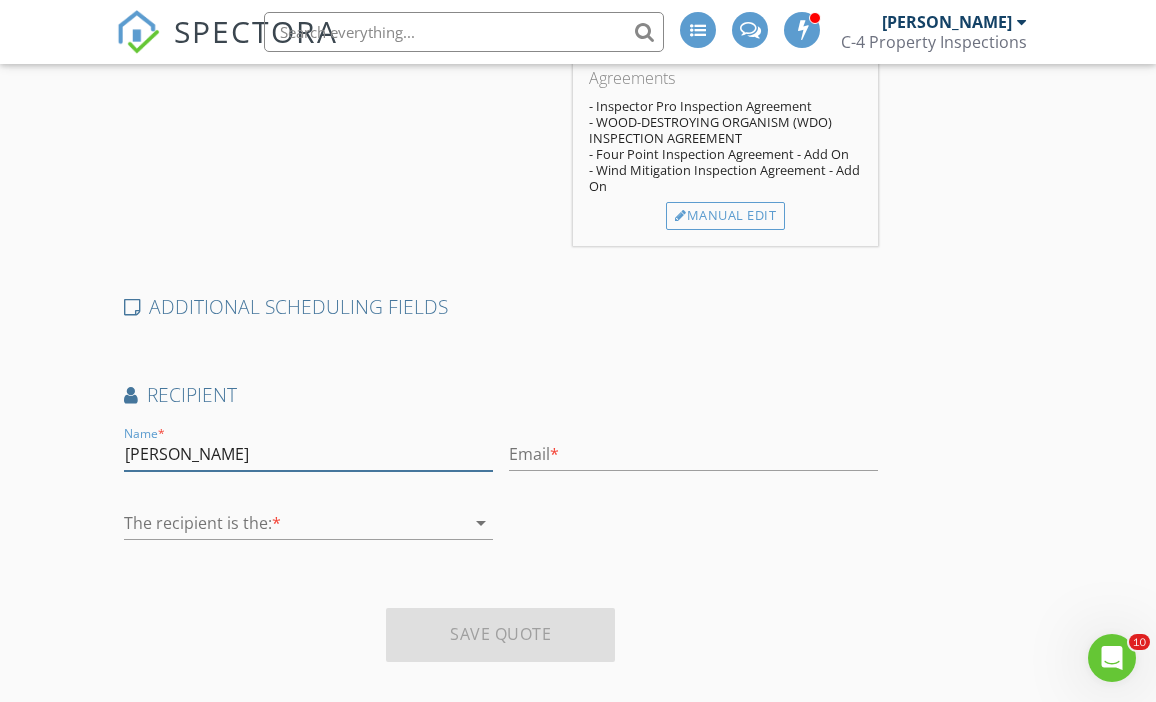 type on "courtney" 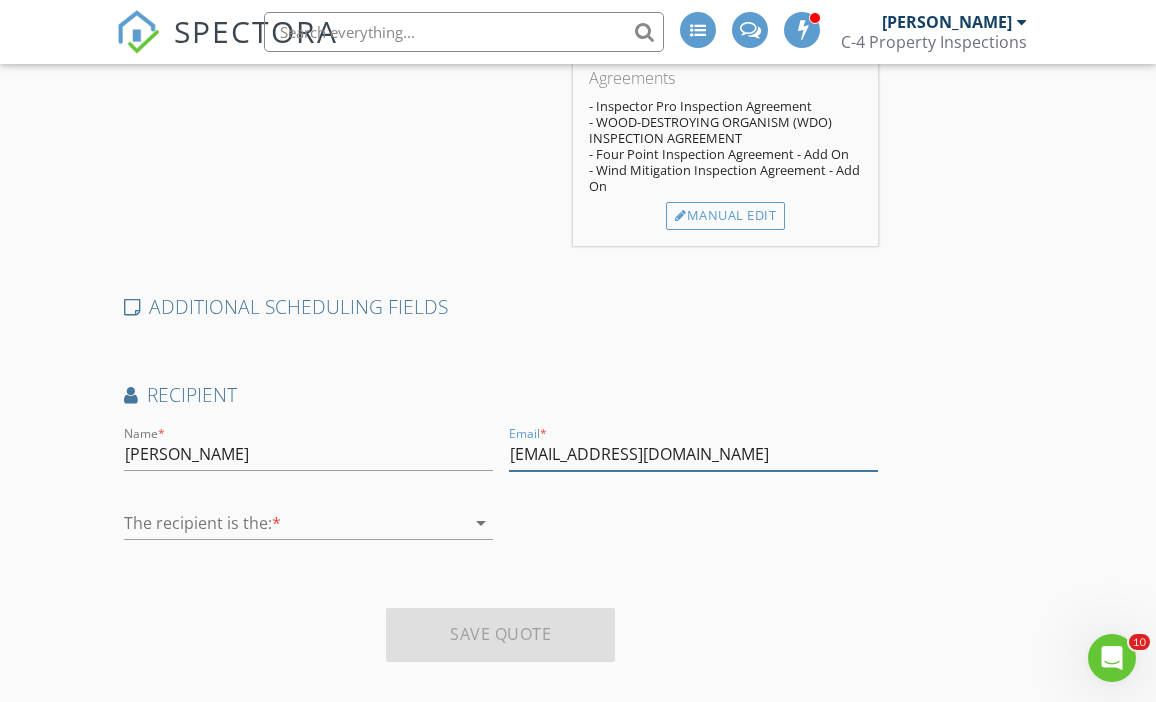 type on "[EMAIL_ADDRESS][DOMAIN_NAME]" 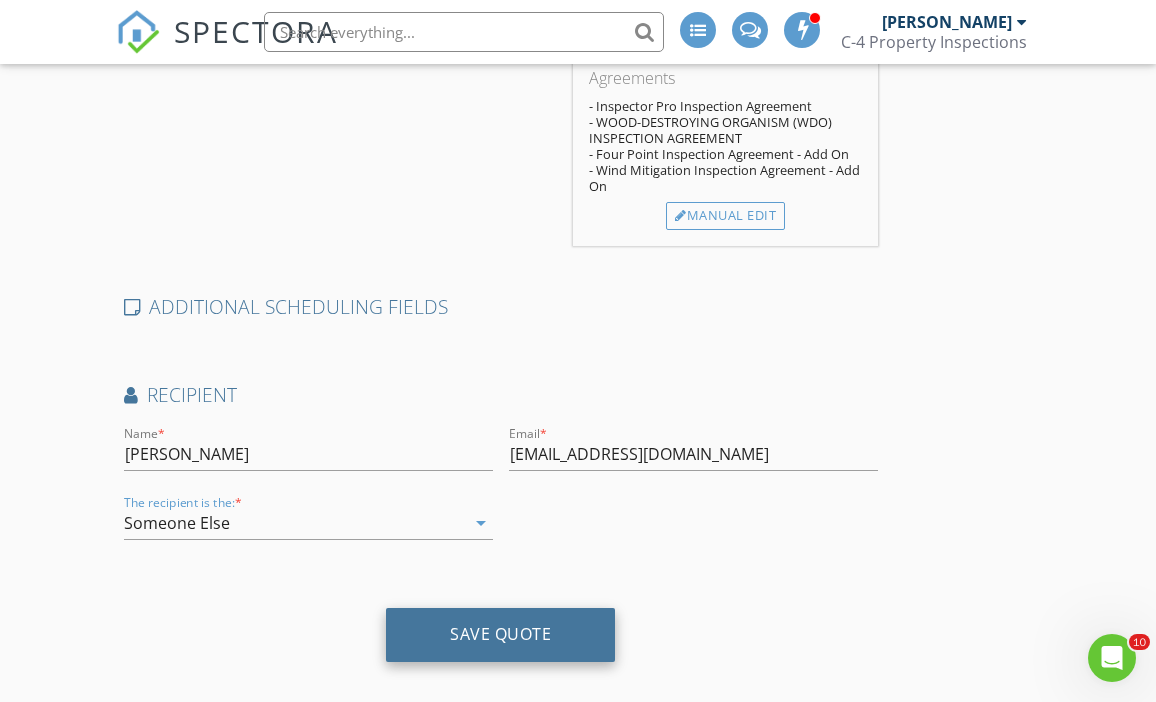 click on "Save Quote" at bounding box center [500, 634] 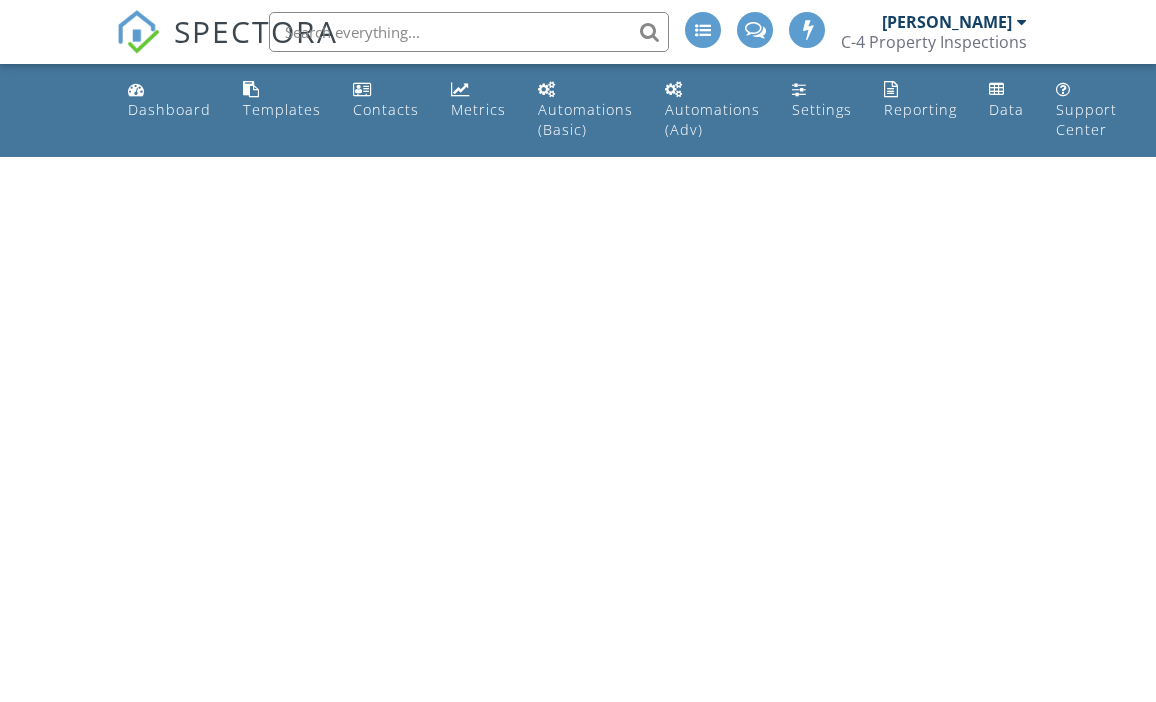 scroll, scrollTop: 0, scrollLeft: 0, axis: both 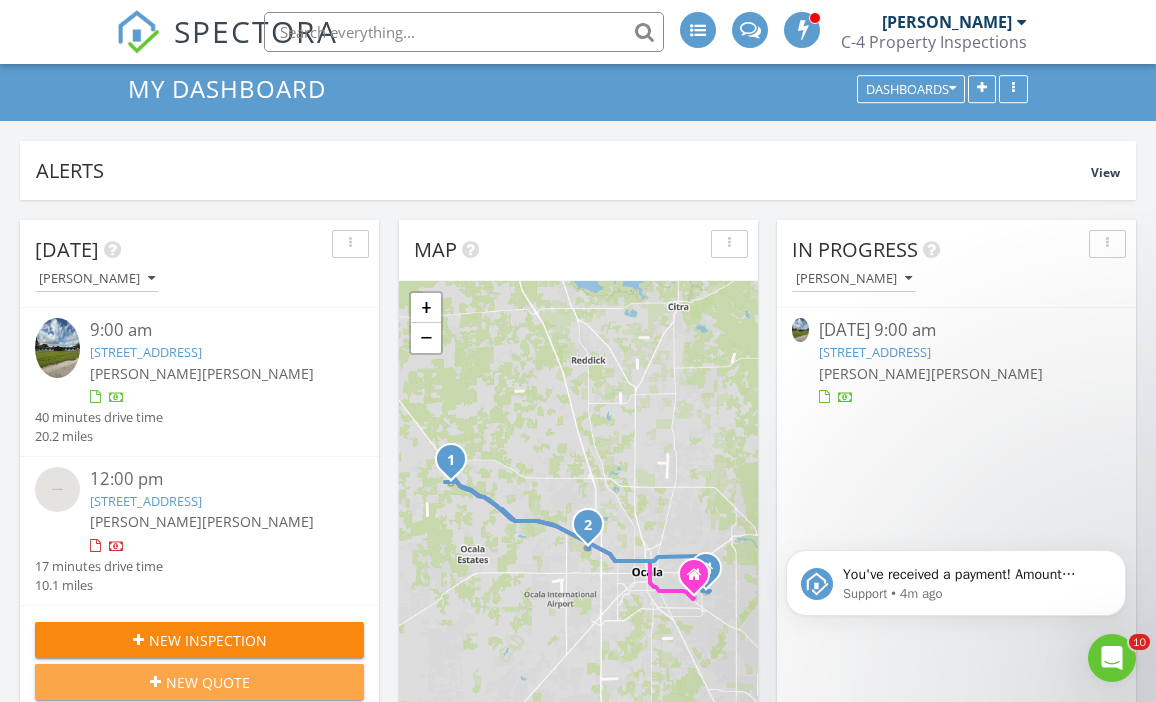 click on "New Quote" at bounding box center [199, 682] 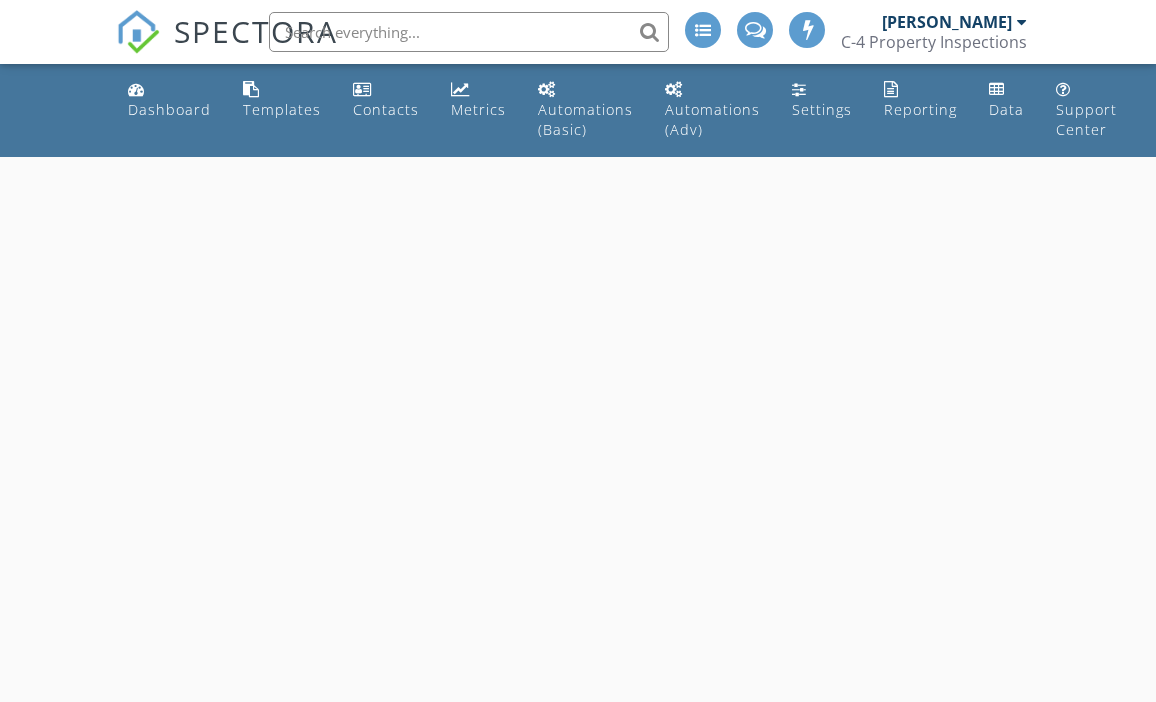 scroll, scrollTop: 0, scrollLeft: 0, axis: both 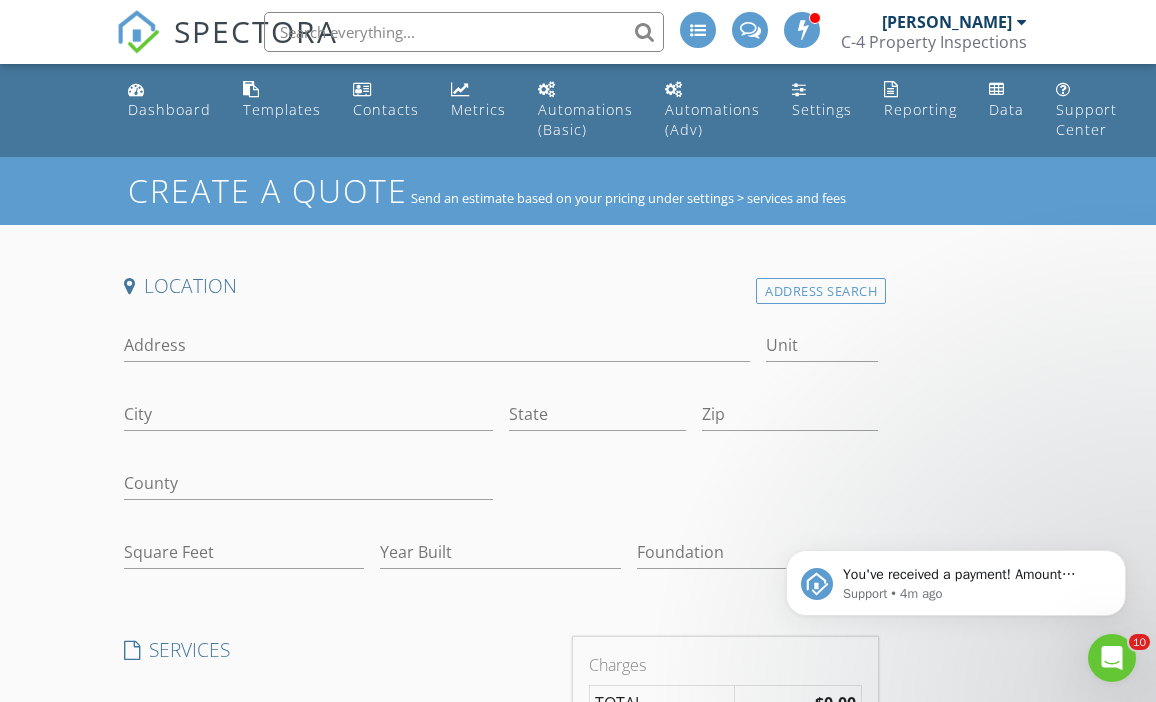 click on "Location
Address Search       Address   Unit   City   State   Zip   County     Square Feet   Year Built   Foundation arrow_drop_down" at bounding box center (501, 431) 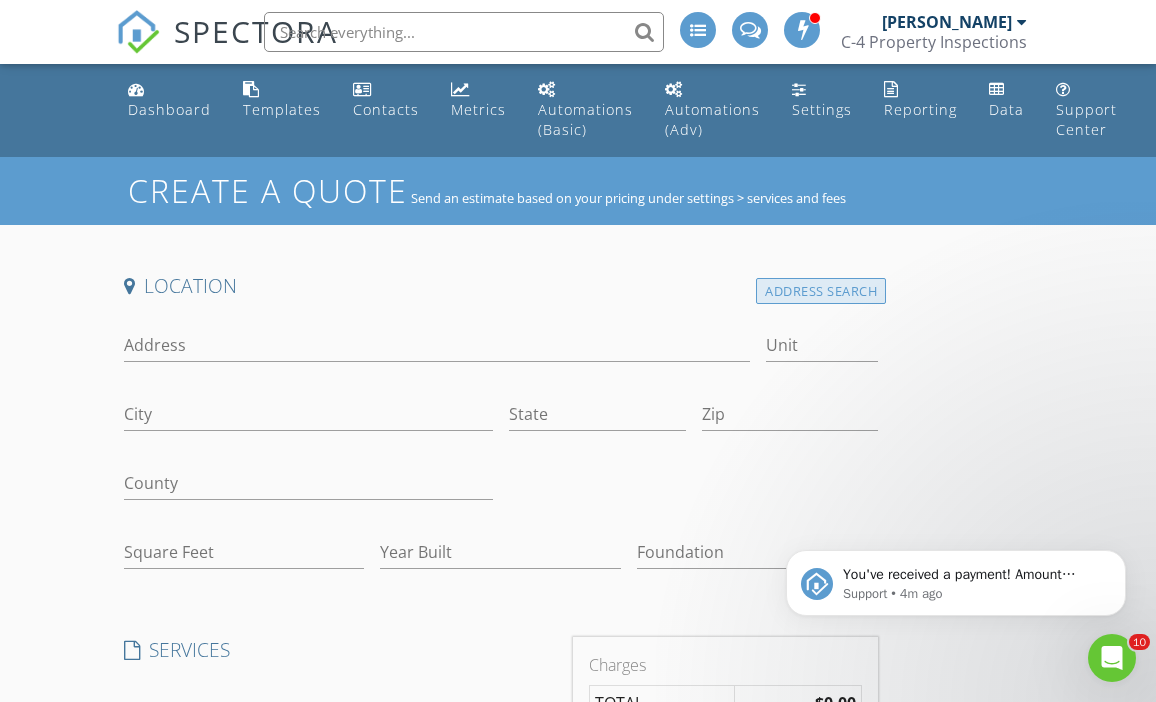 click on "Address Search" at bounding box center (821, 291) 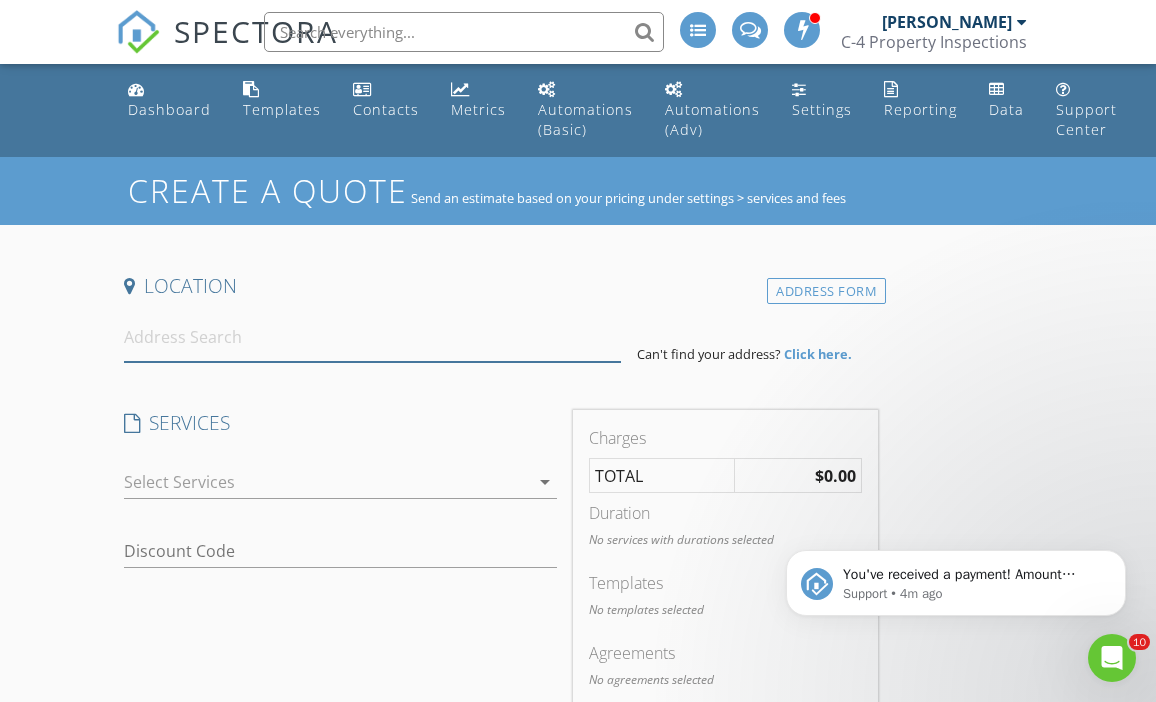 click at bounding box center (373, 337) 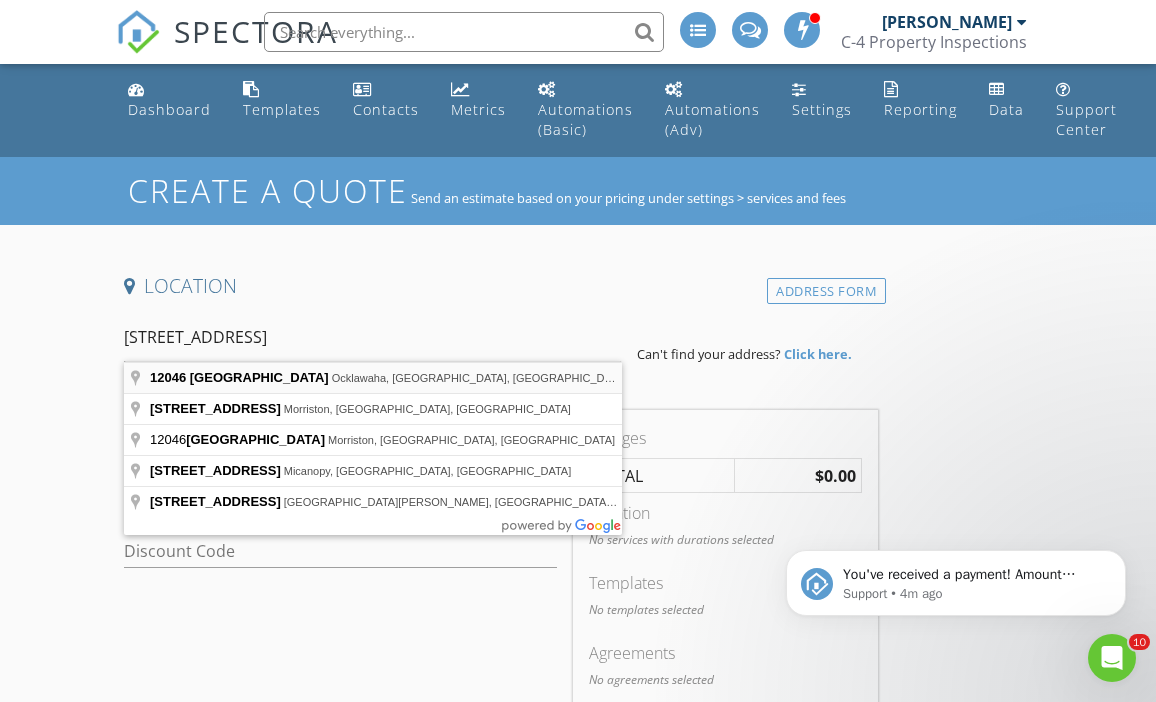 type on "[STREET_ADDRESS]" 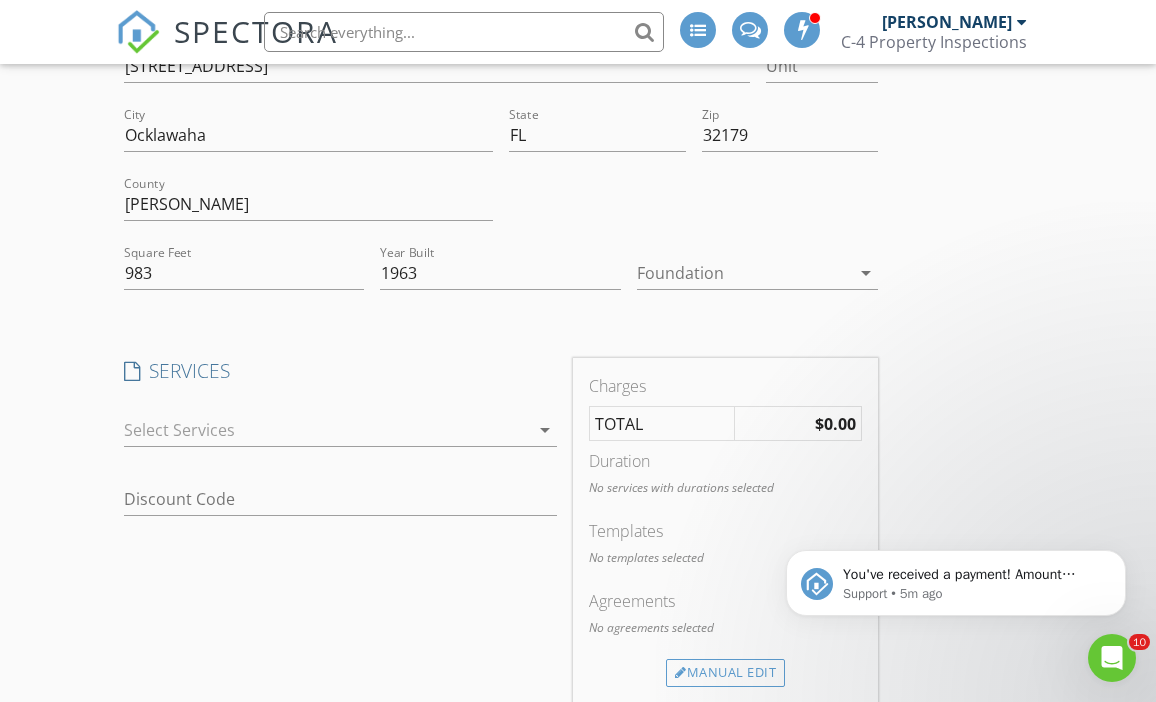 scroll, scrollTop: 311, scrollLeft: 0, axis: vertical 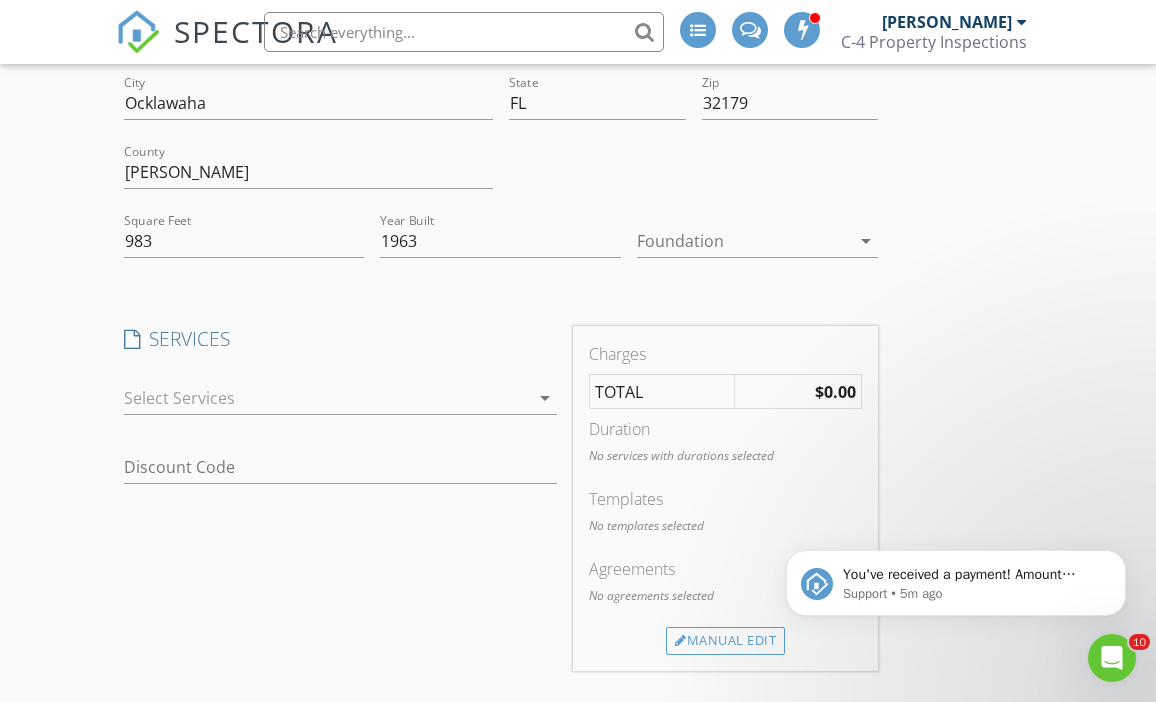 click at bounding box center [743, 241] 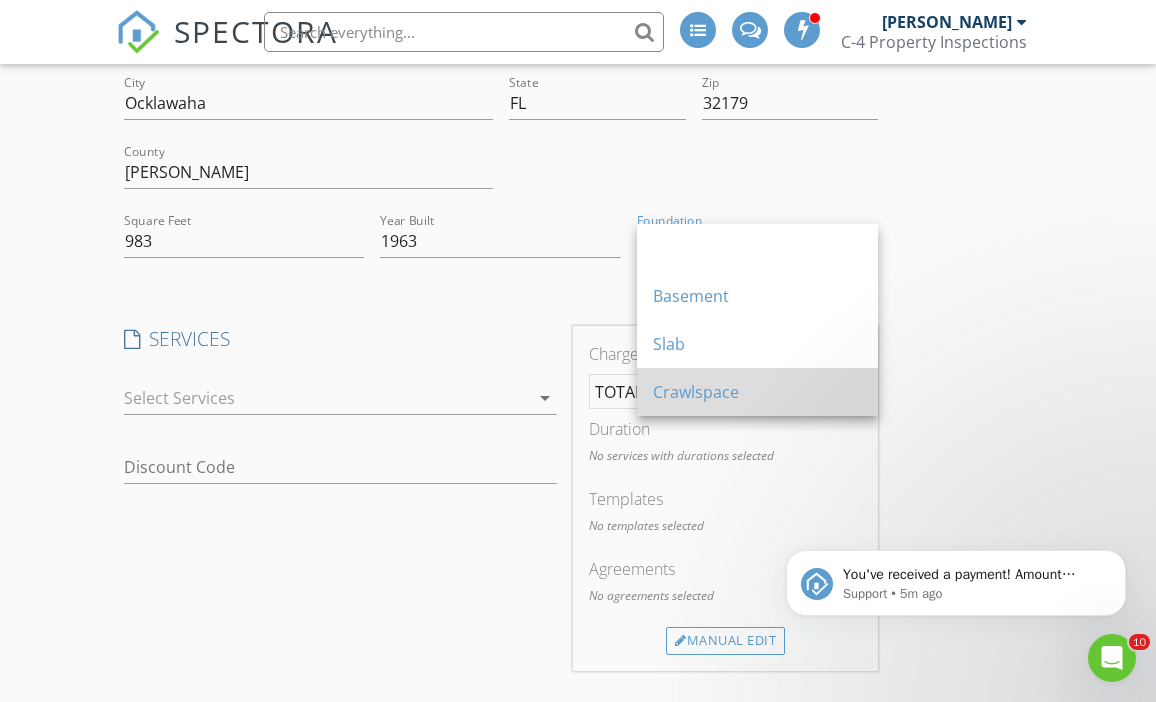 click on "Crawlspace" at bounding box center (757, 392) 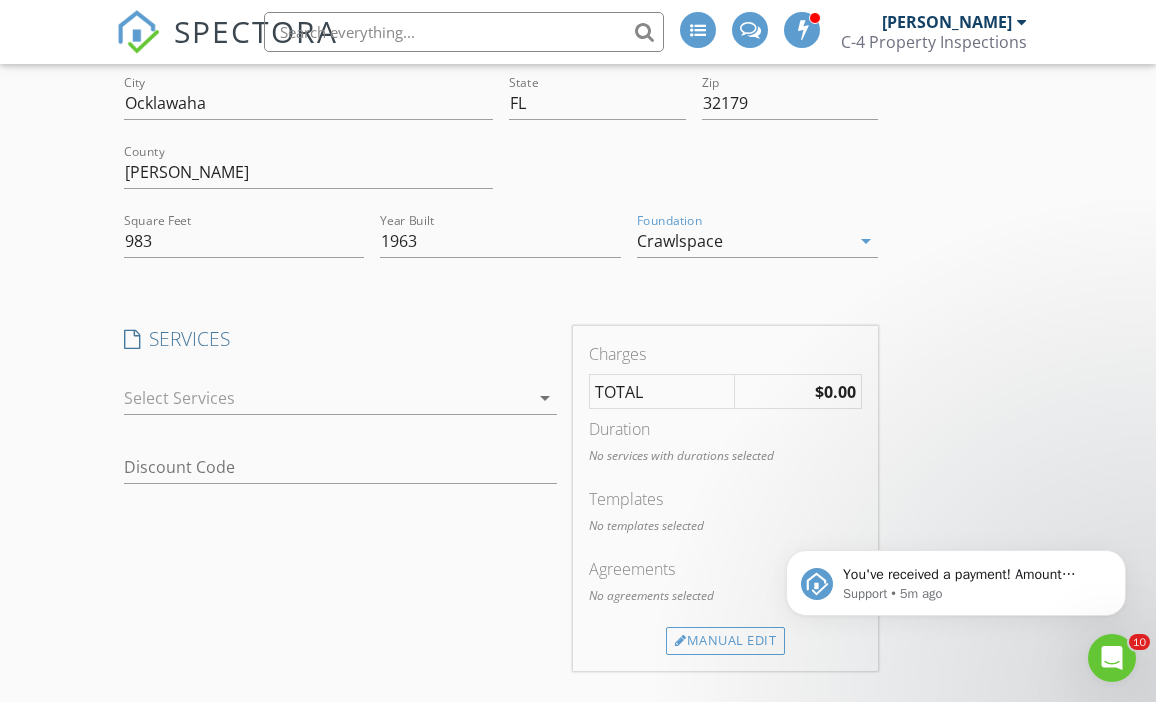 click at bounding box center [327, 398] 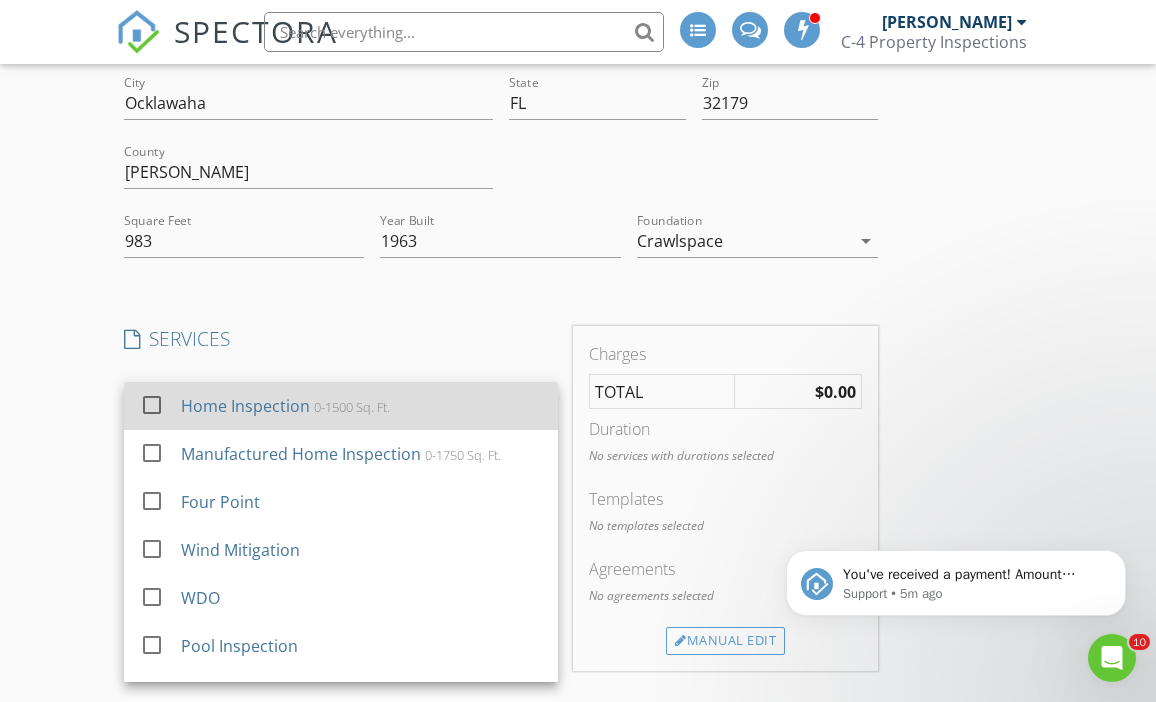 click on "Home Inspection   0-1500 Sq. Ft." at bounding box center [361, 406] 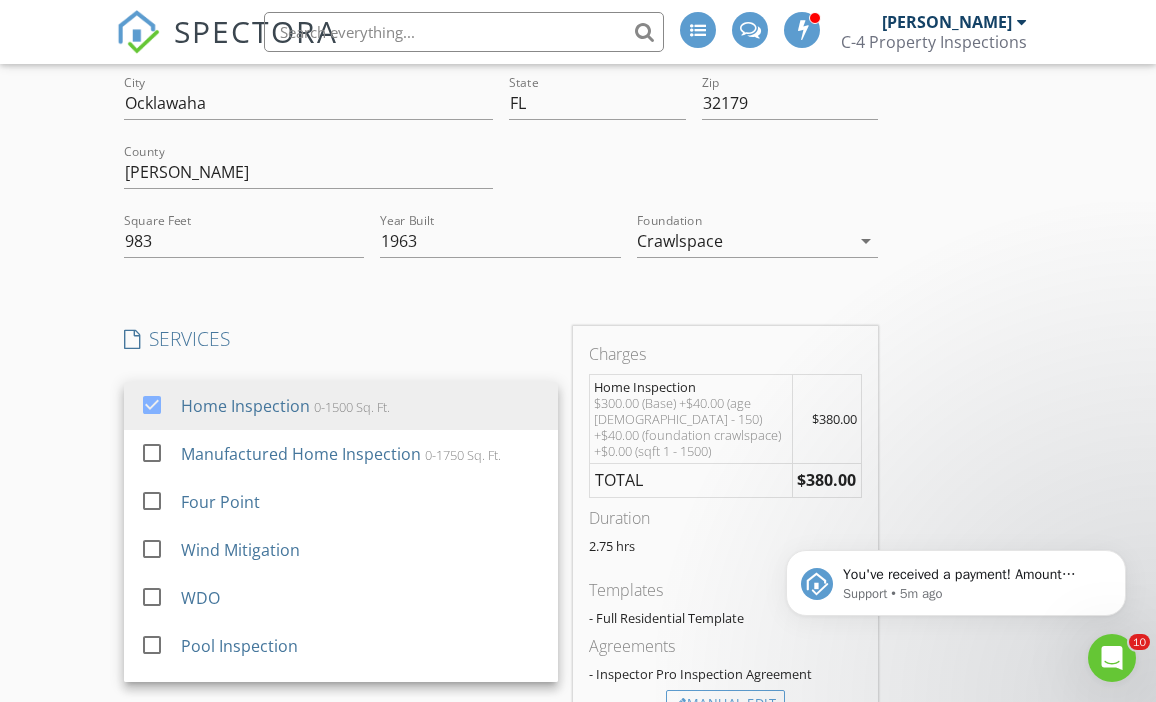 click on "SERVICES" at bounding box center [341, 339] 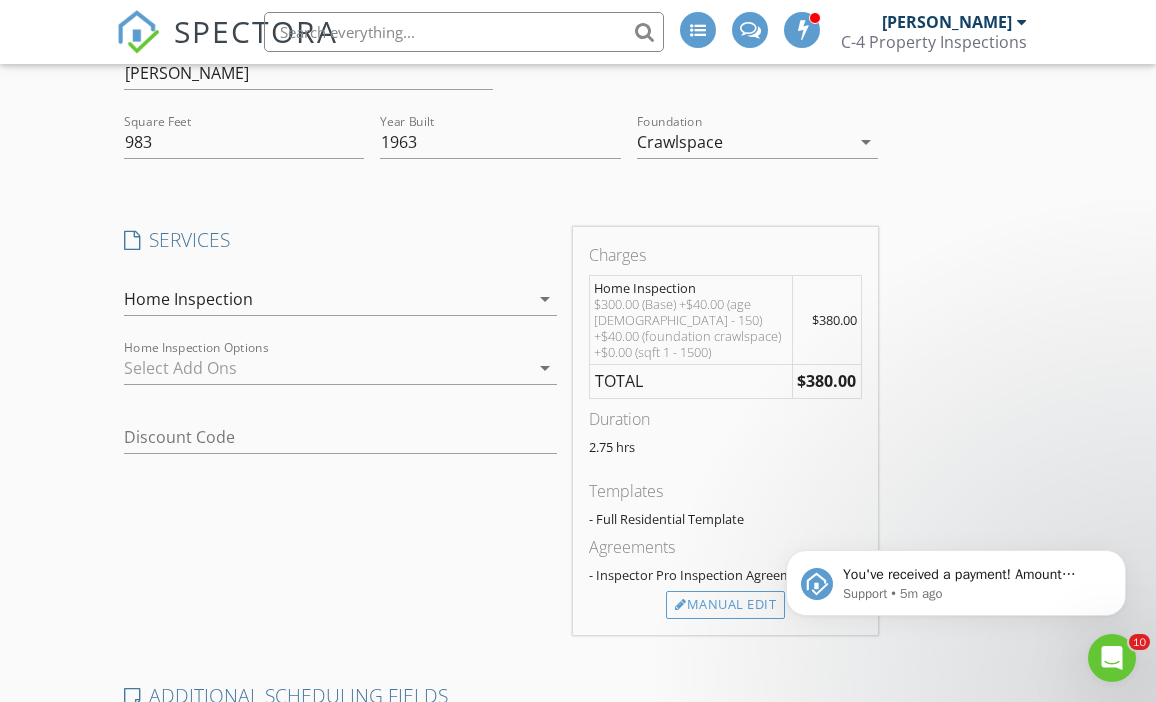 scroll, scrollTop: 416, scrollLeft: 0, axis: vertical 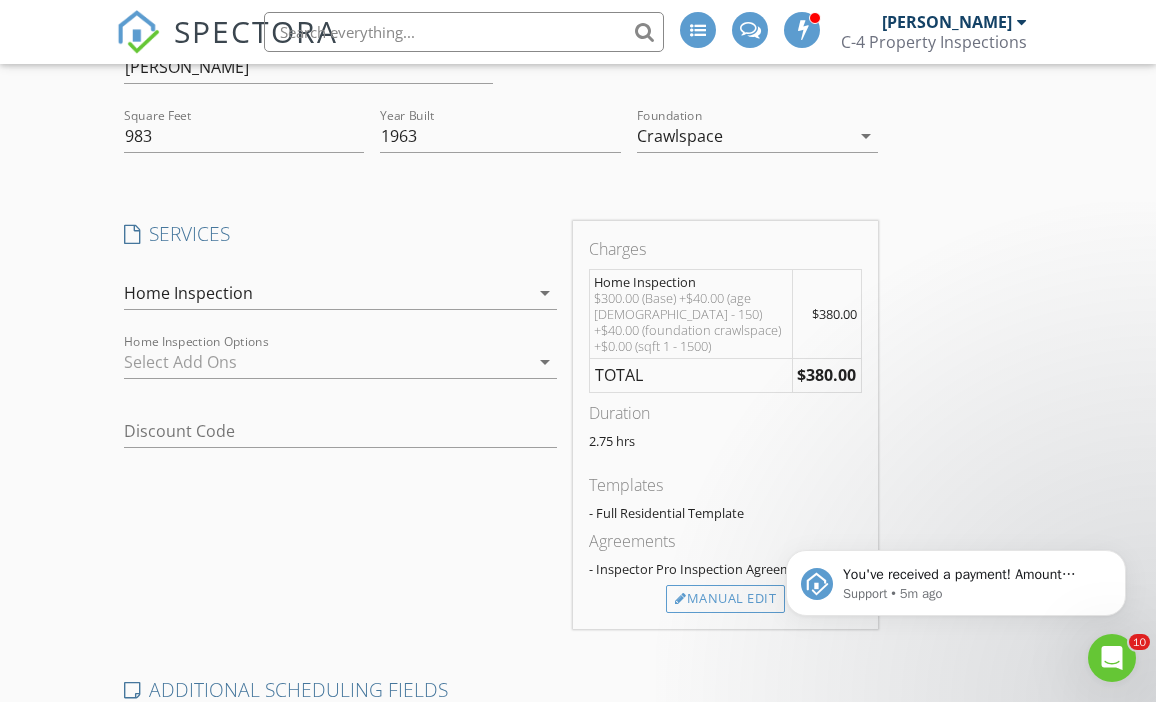 click at bounding box center (327, 362) 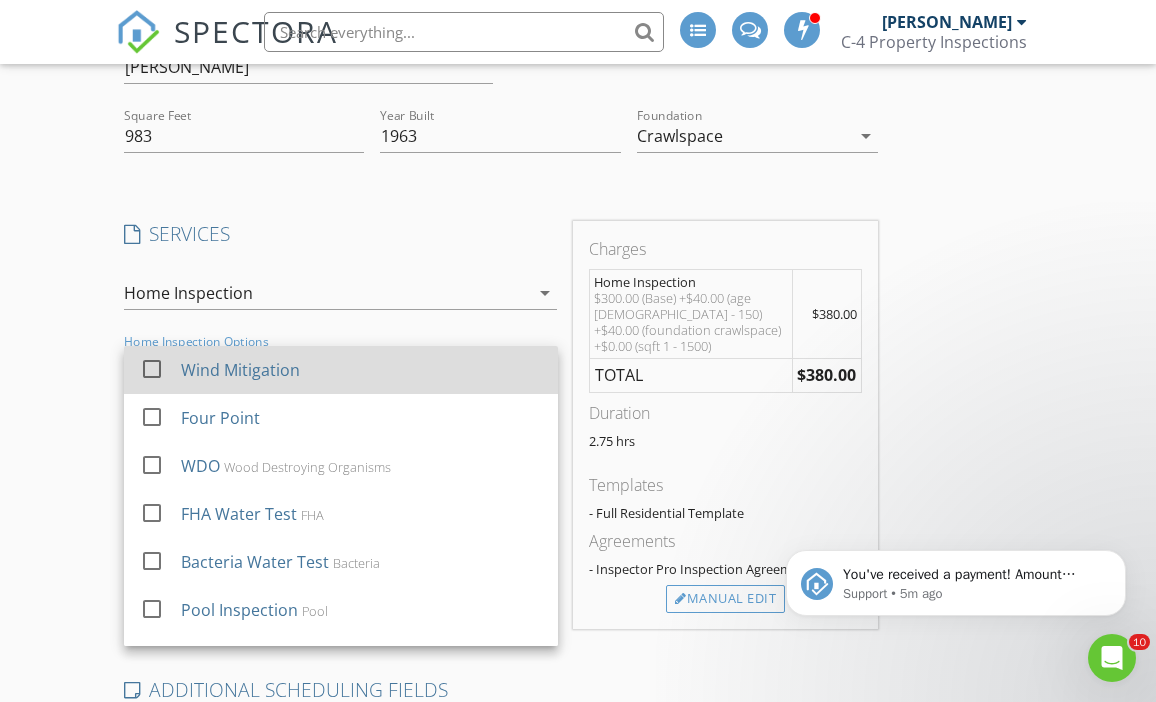 click on "Wind Mitigation" at bounding box center (361, 370) 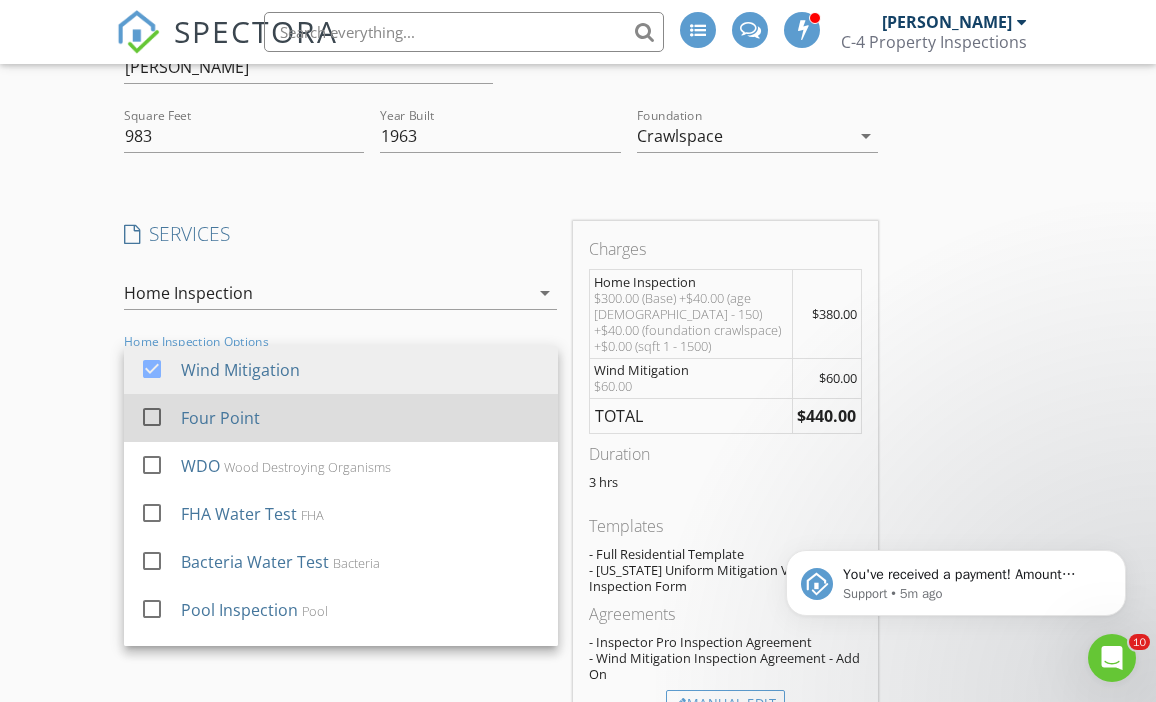 click on "Four Point" at bounding box center (361, 418) 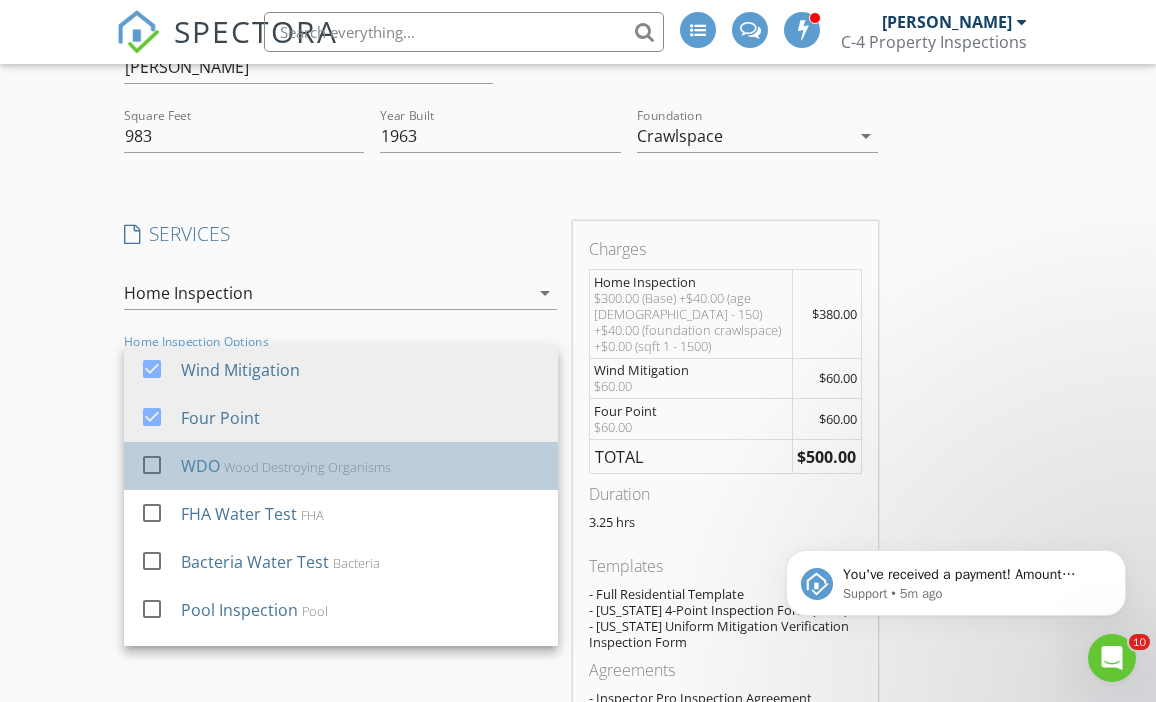 click on "WDO   Wood Destroying Organisms" at bounding box center [361, 466] 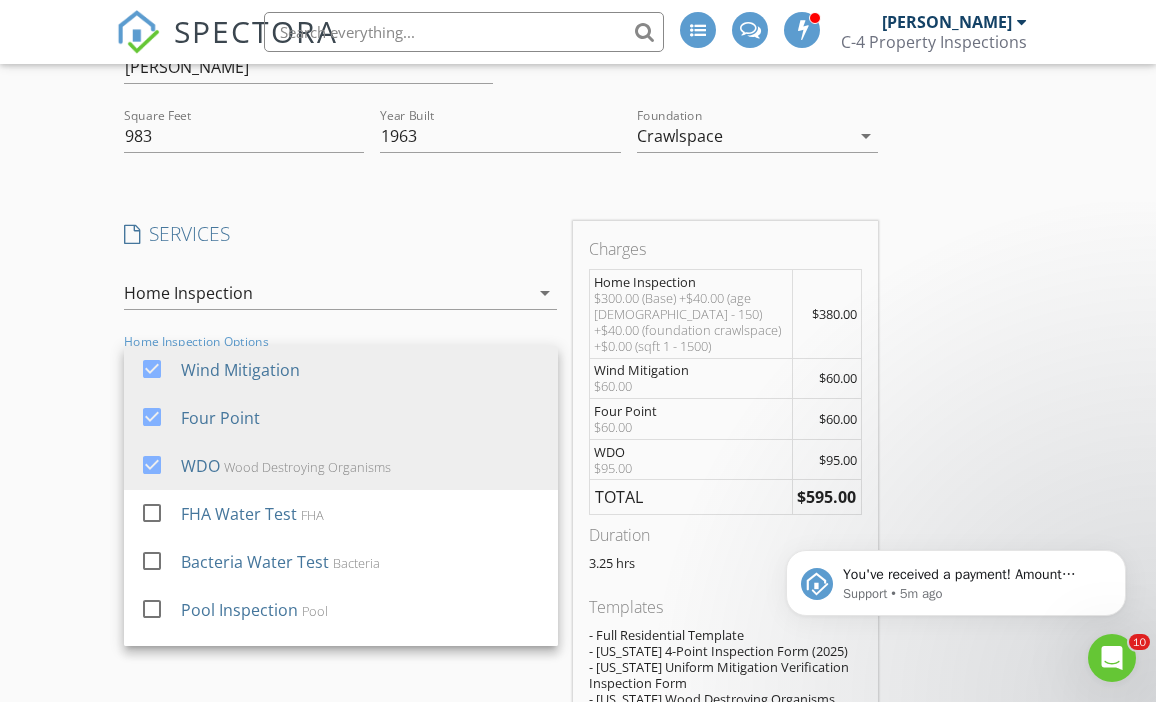 click on "SERVICES" at bounding box center [341, 234] 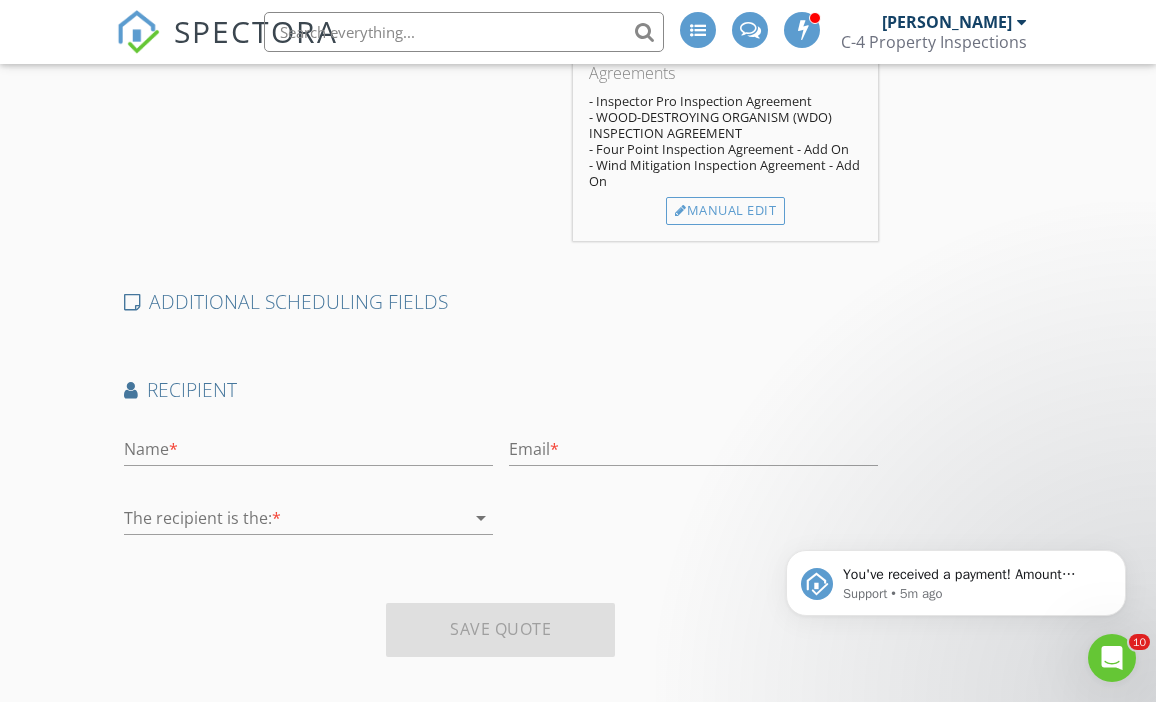 scroll, scrollTop: 1085, scrollLeft: 0, axis: vertical 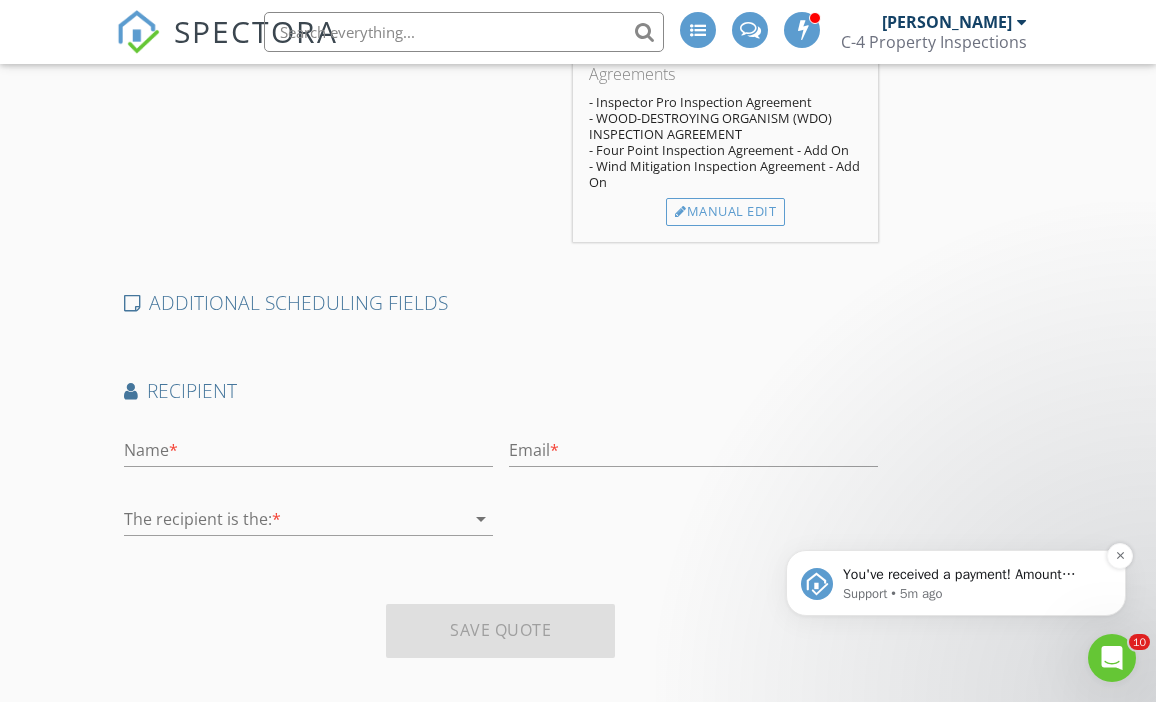 click on "You've received a payment!  Amount  $200.00  Fee  $0.00  Net  $200.00  Transaction #  pi_3Rjj2IK7snlDGpRF0MZS0mIX  Inspection  [STREET_ADDRESS] Payouts to your bank or debit card occur on a daily basis. Each payment usually takes two business days to process. You can view your pending payout amount here. If you have any questions reach out on our chat bubble at [DOMAIN_NAME]." at bounding box center (972, 575) 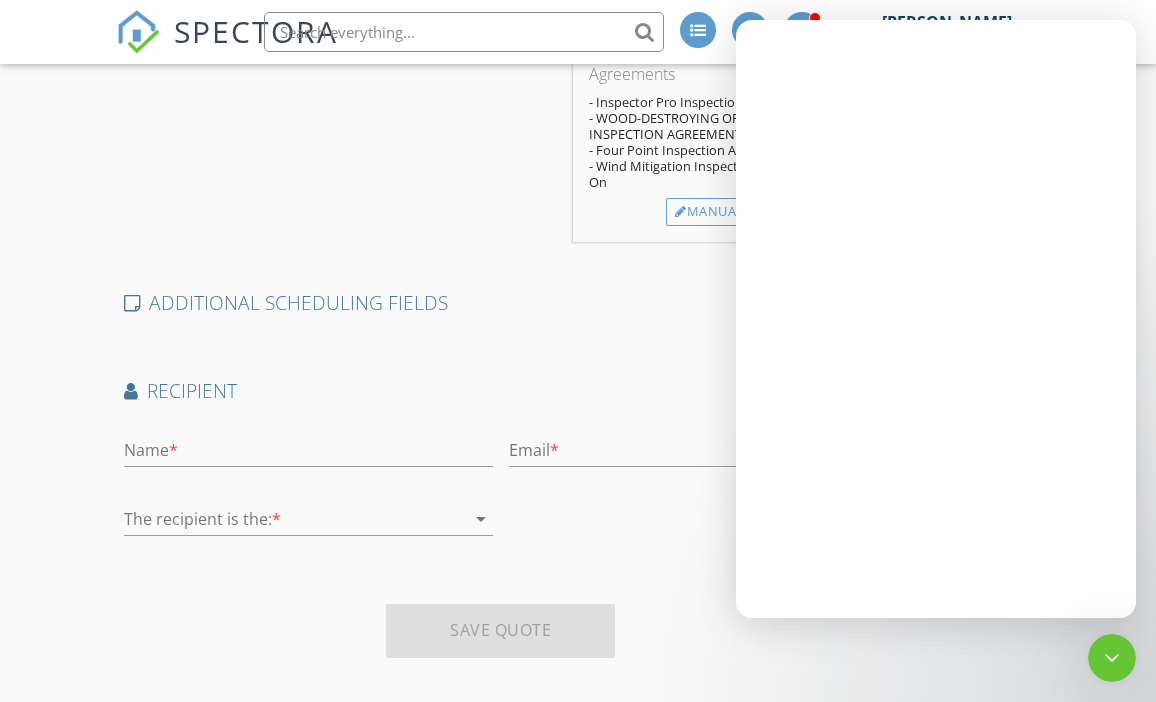 scroll, scrollTop: 0, scrollLeft: 0, axis: both 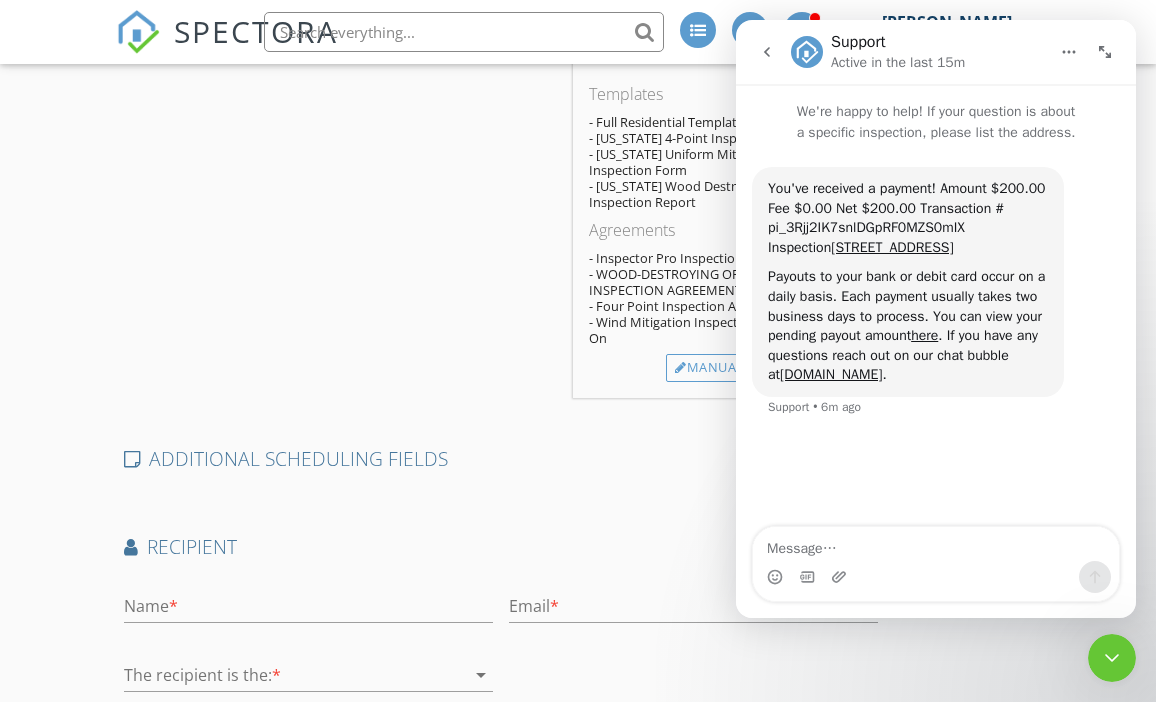 click on "SERVICES
check_box   Home Inspection   0-1500 Sq. Ft.  check_box_outline_blank   Manufactured Home Inspection   0-1750 Sq. Ft.  check_box_outline_blank   Four Point    check_box_outline_blank   Wind Mitigation    check_box_outline_blank   WDO    check_box_outline_blank   Pool Inspection    check_box_outline_blank   Bacteria Water Test   Bacteria check_box_outline_blank   FHA Water Test   FHA check_box_outline_blank   4-PT & [PERSON_NAME]   Four point and Wind mitigation check_box_outline_blank   Shed   check_box_outline_blank   Draw Inspection   check_box_outline_blank   Condo Inspection   2 bed or less check_box_outline_blank   Chinese Drywall Sampling   check_box_outline_blank   Duplex   check_box_outline_blank   Triplex   check_box_outline_blank   Quadplex   check_box_outline_blank   Re-inspect 4-PT Items   check_box_outline_blank   Cabana   check_box_outline_blank   Barn 12-15 Stall No Living Spaces   Barn 11-14 Stall No Living Spaces check_box_outline_blank   Roof Certification" at bounding box center (341, 53) 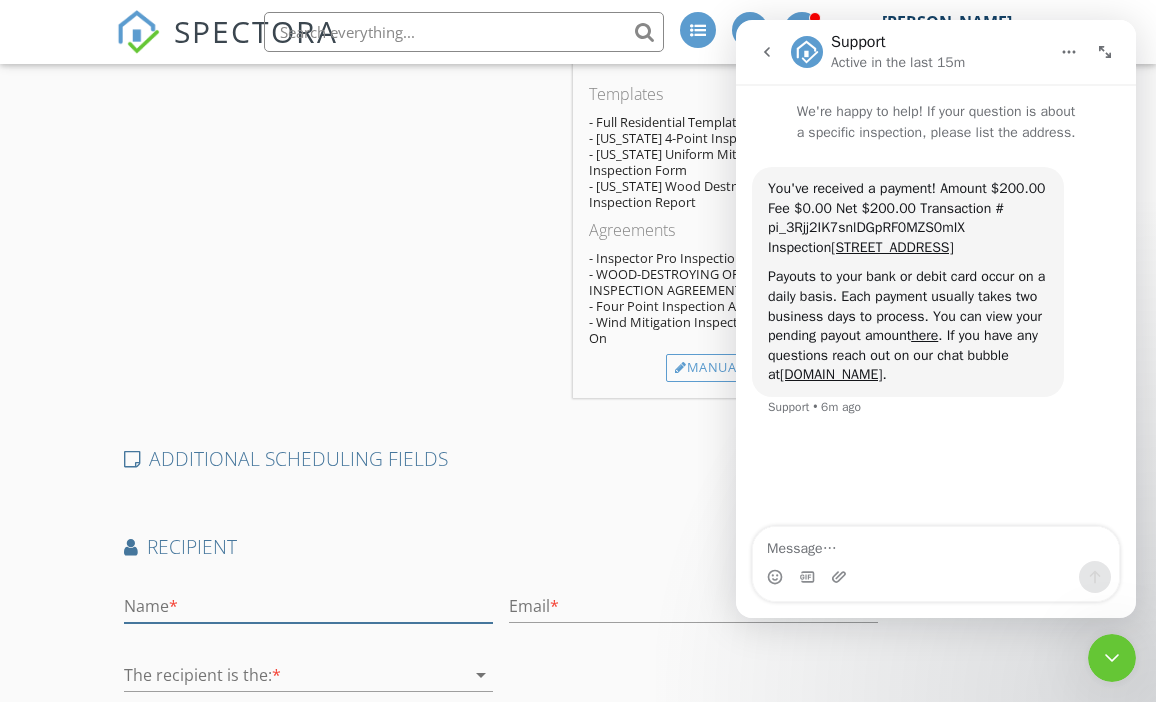 click at bounding box center [308, 606] 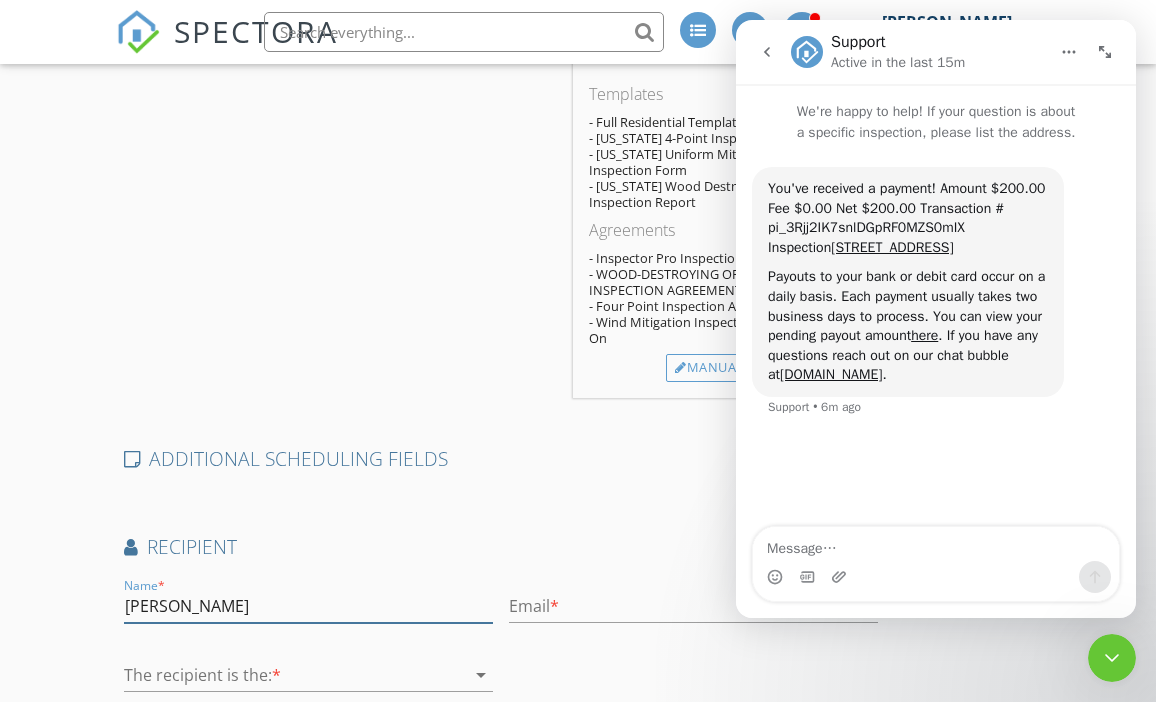 type on "[PERSON_NAME]" 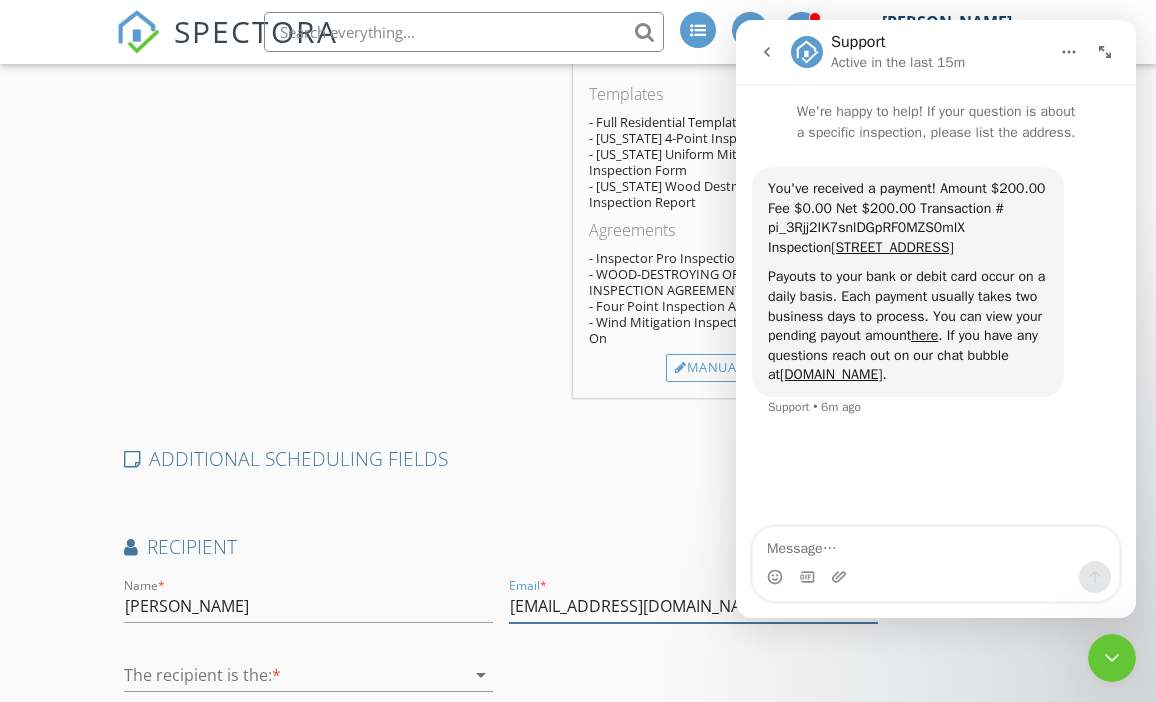 type on "[EMAIL_ADDRESS][DOMAIN_NAME]" 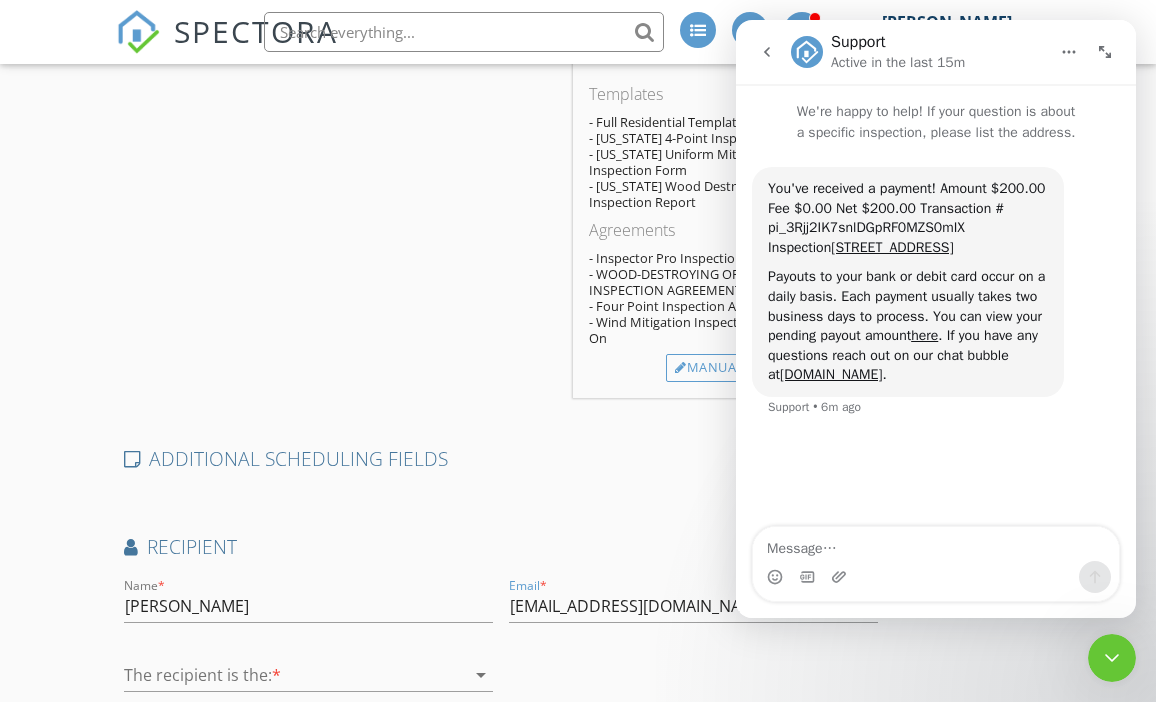 click at bounding box center (294, 675) 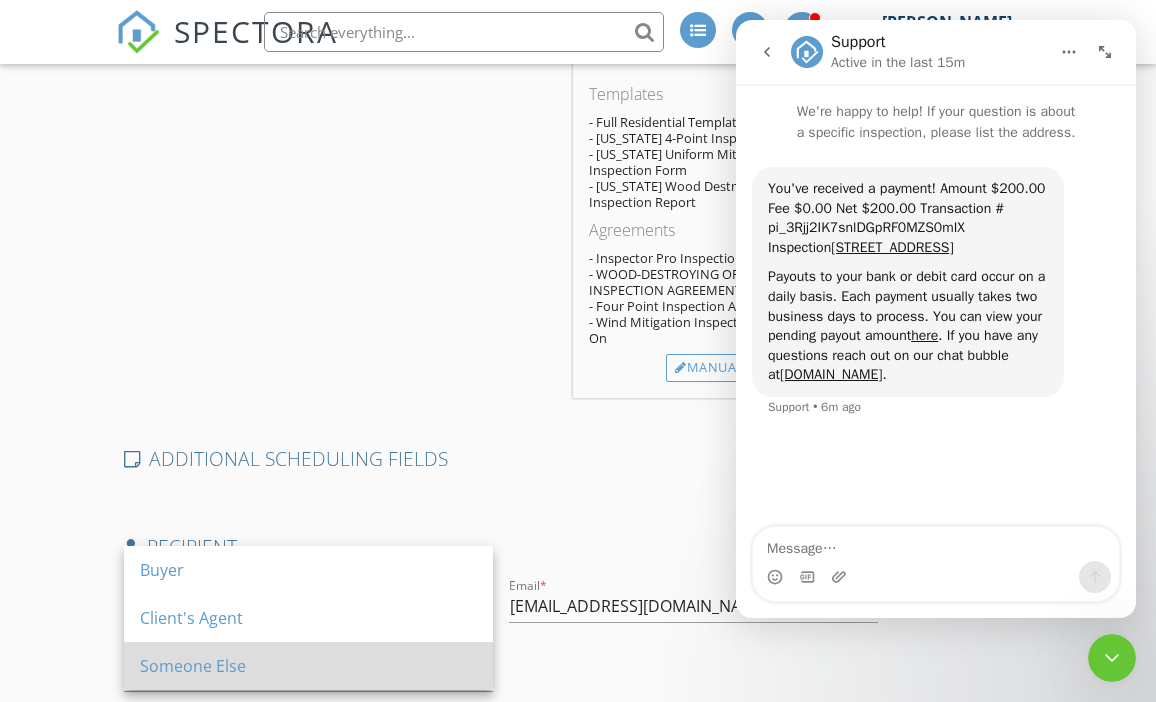 click on "Someone Else" at bounding box center (308, 666) 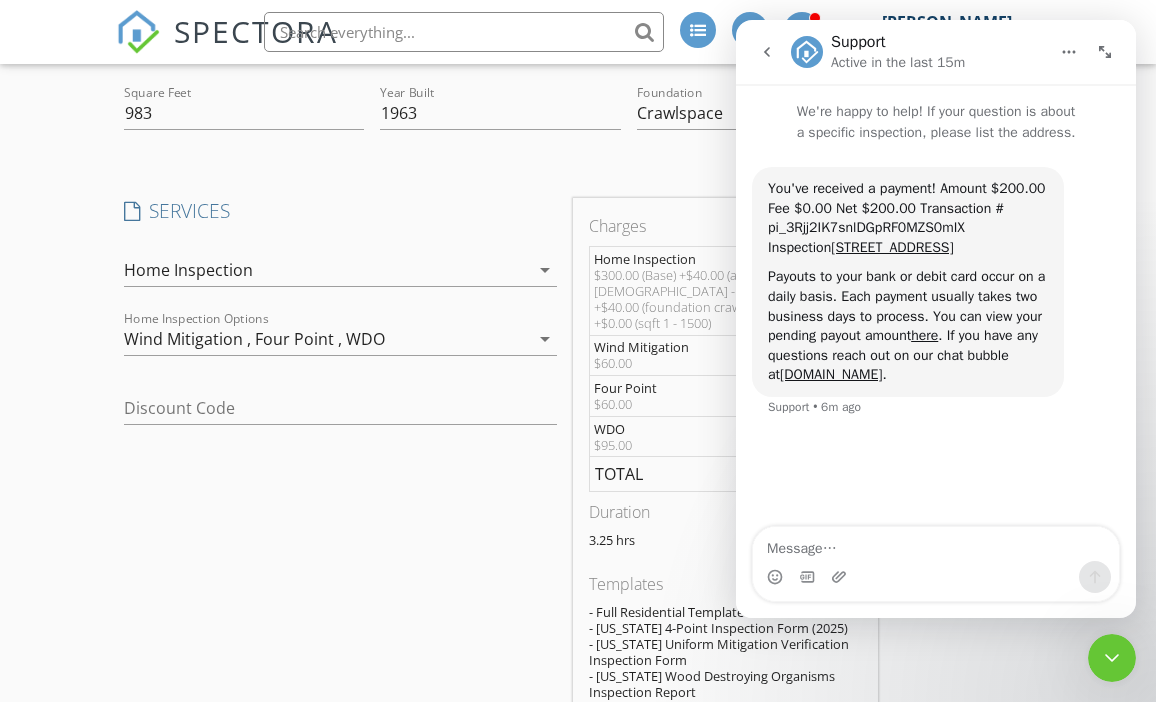 scroll, scrollTop: 1085, scrollLeft: 0, axis: vertical 